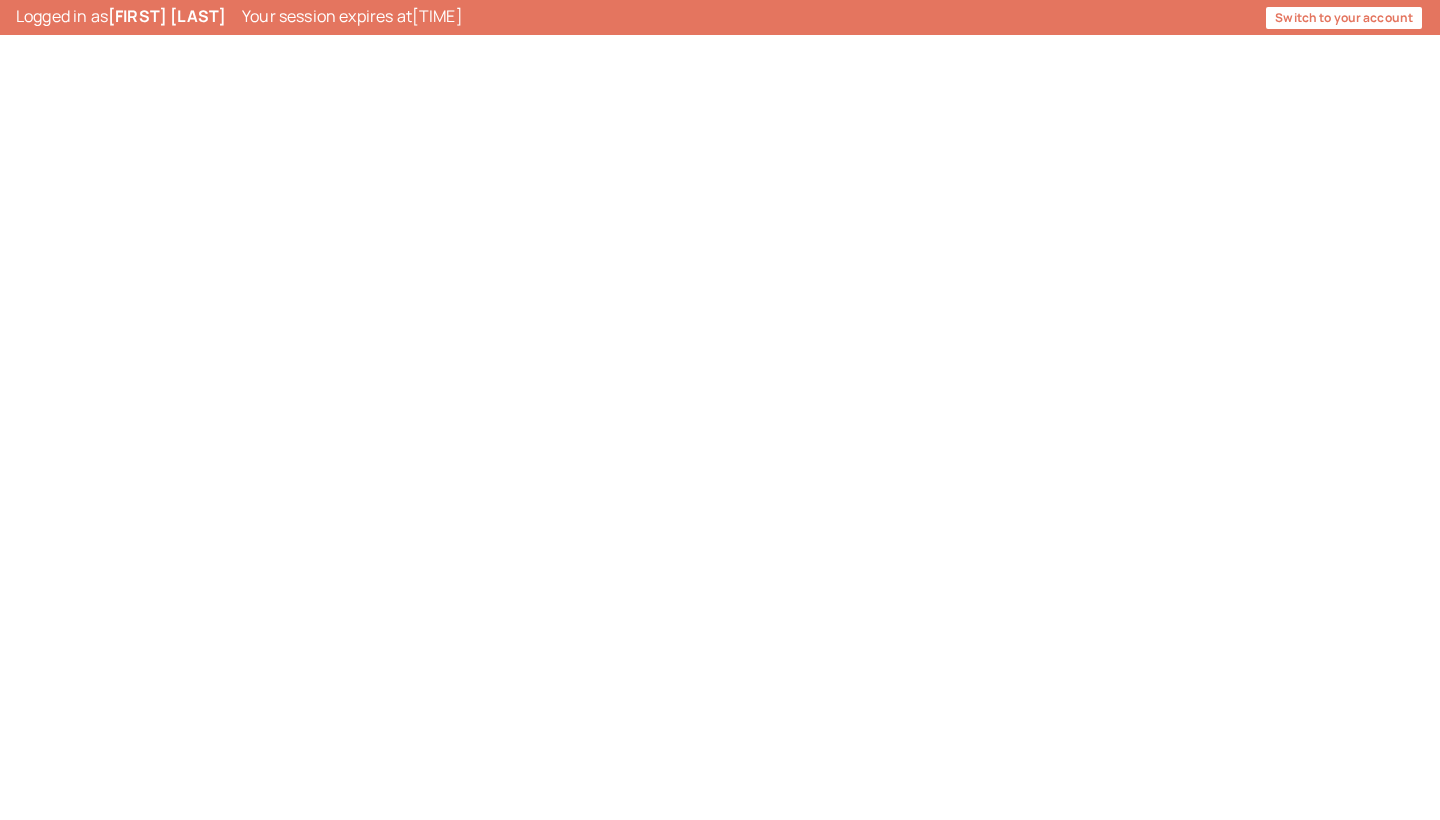 scroll, scrollTop: 0, scrollLeft: 0, axis: both 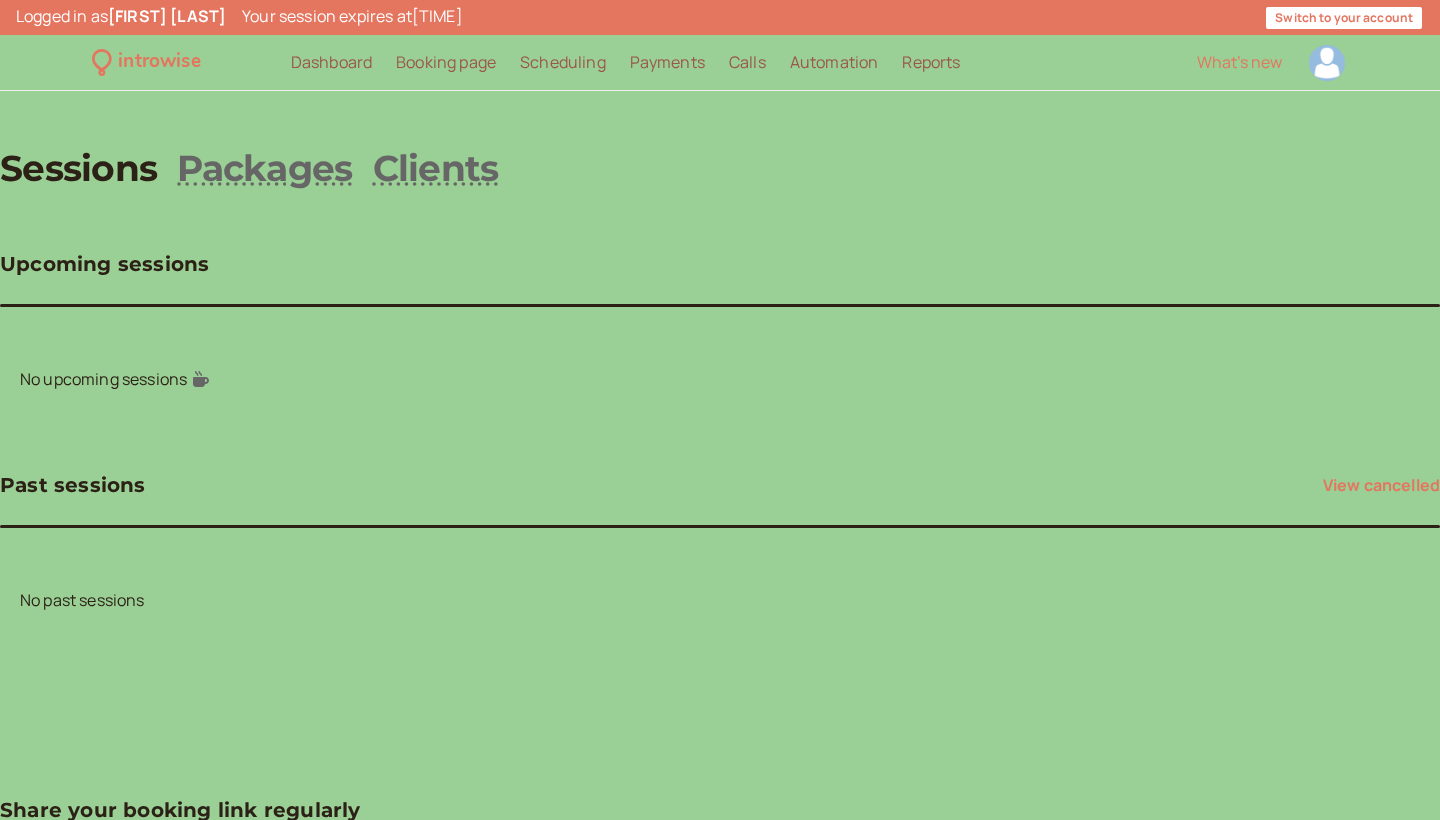 click at bounding box center [1327, 63] 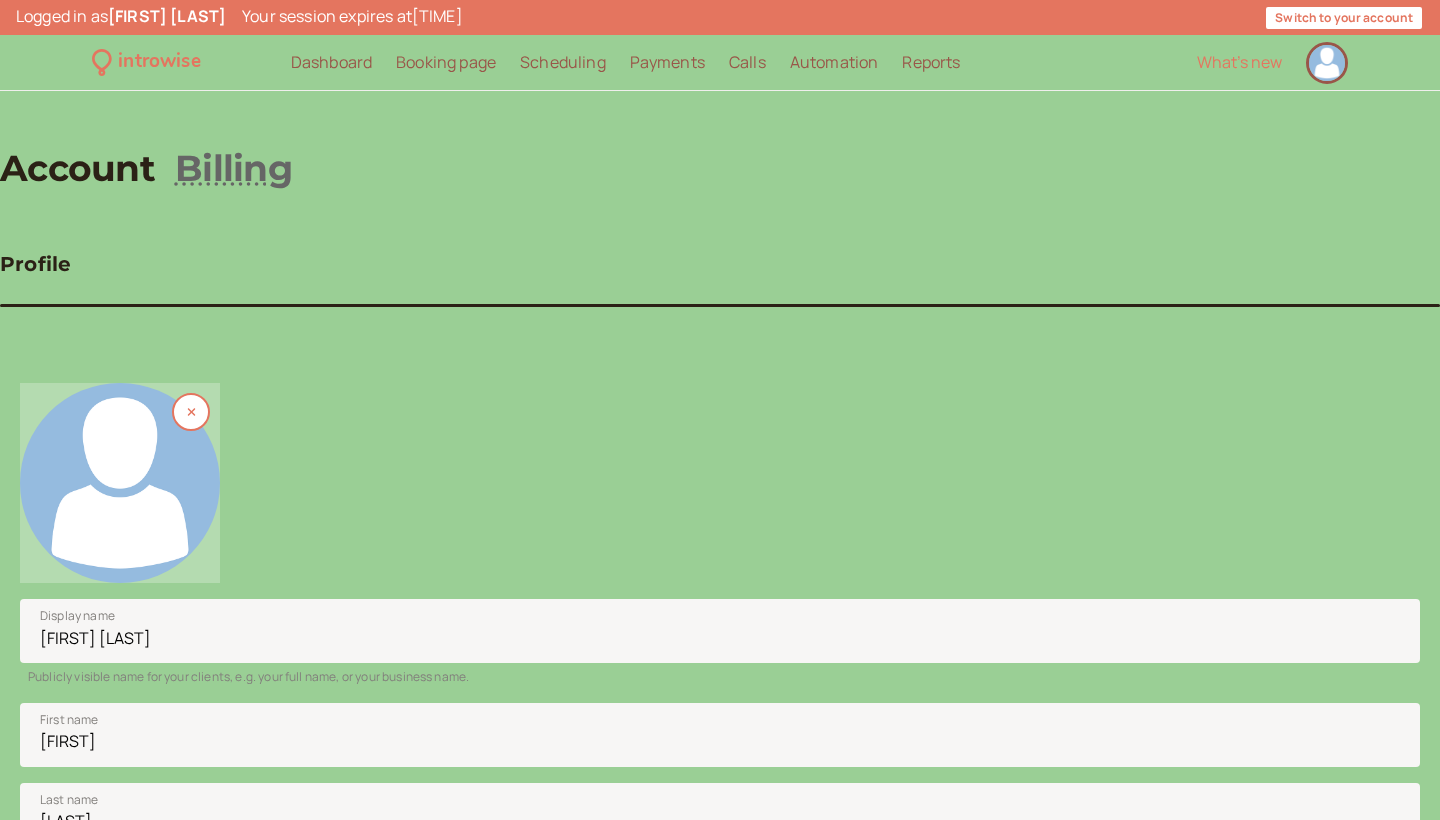 click at bounding box center (120, 483) 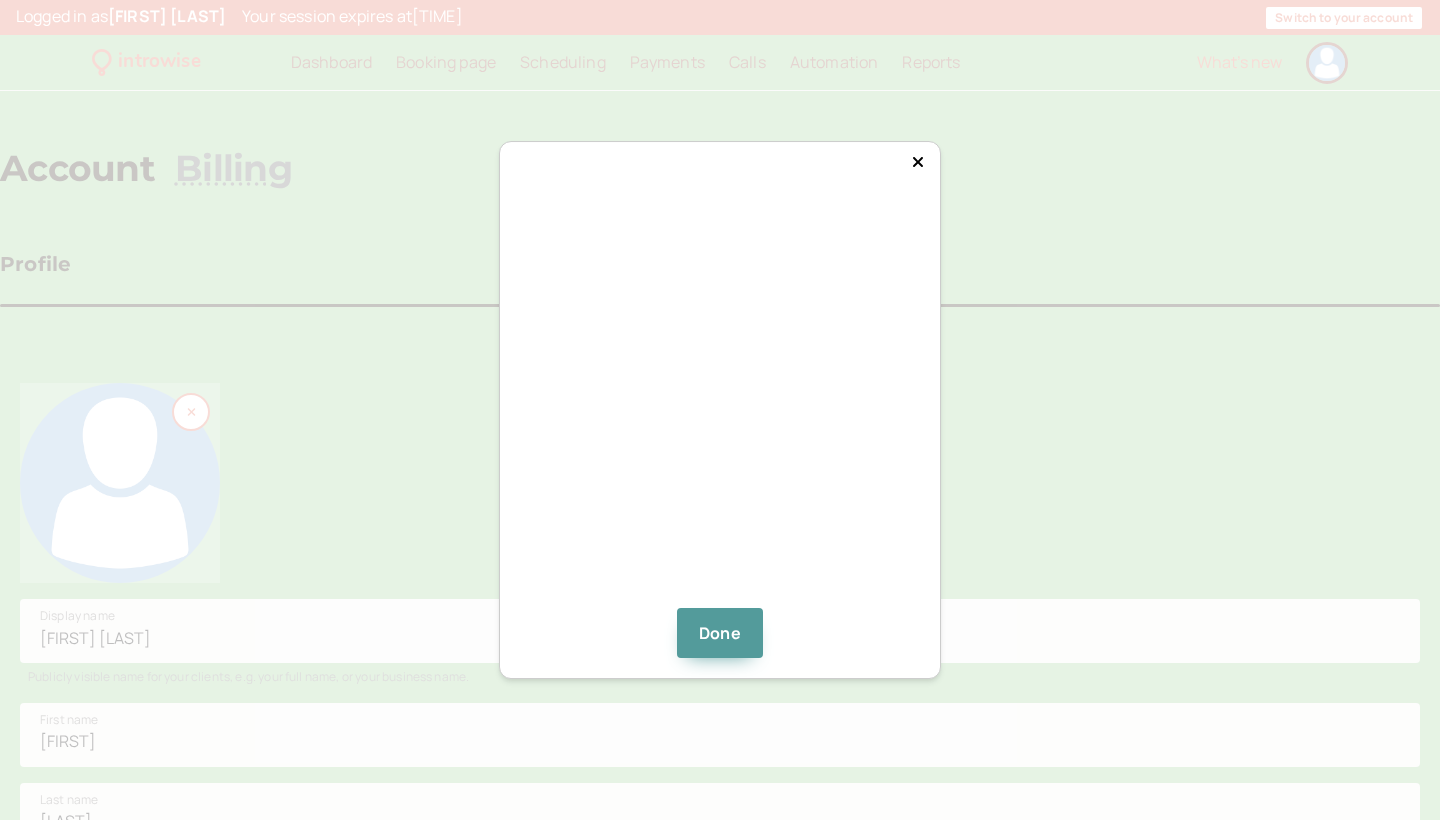 click at bounding box center [720, 408] 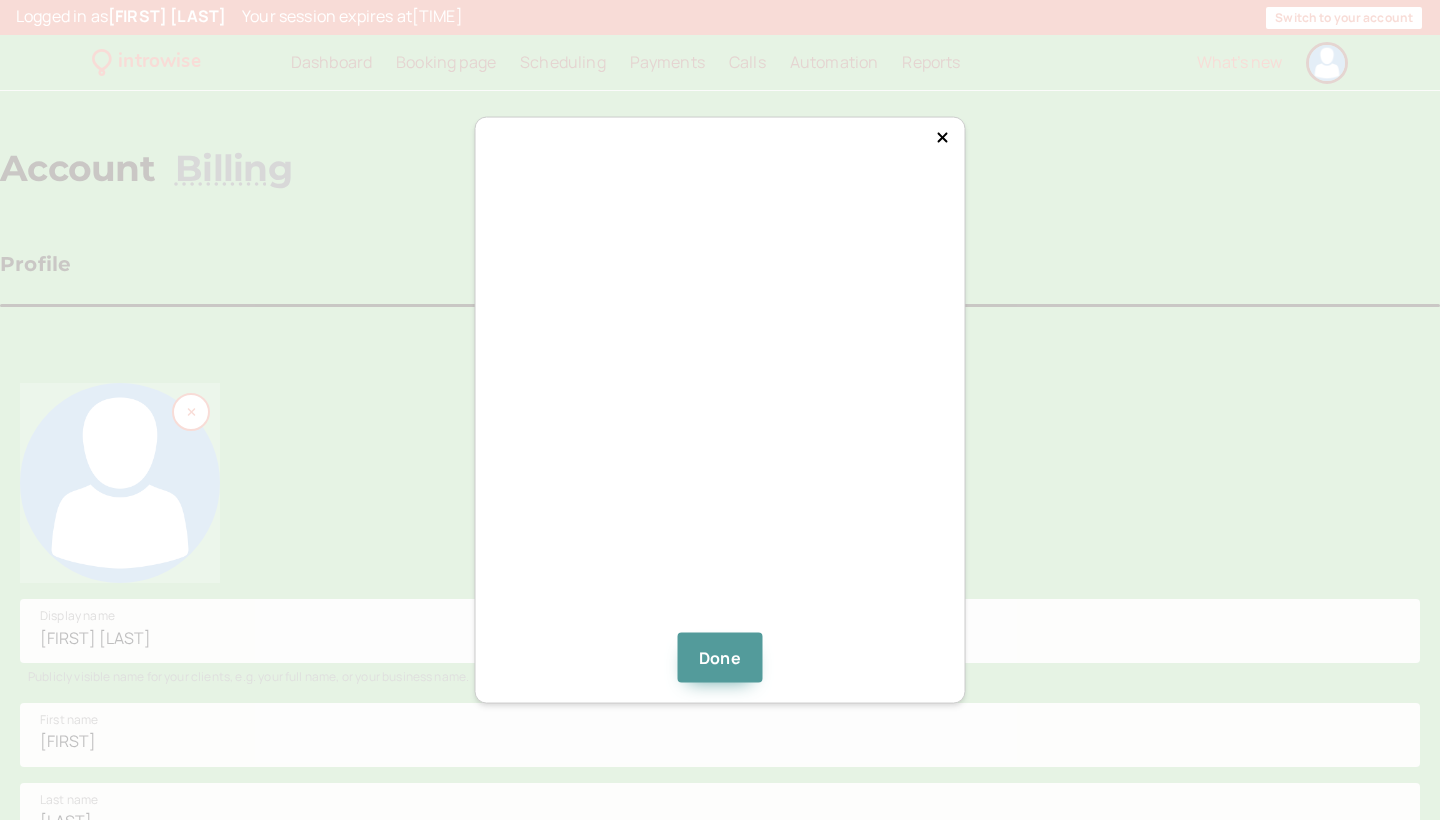 click at bounding box center [720, 395] 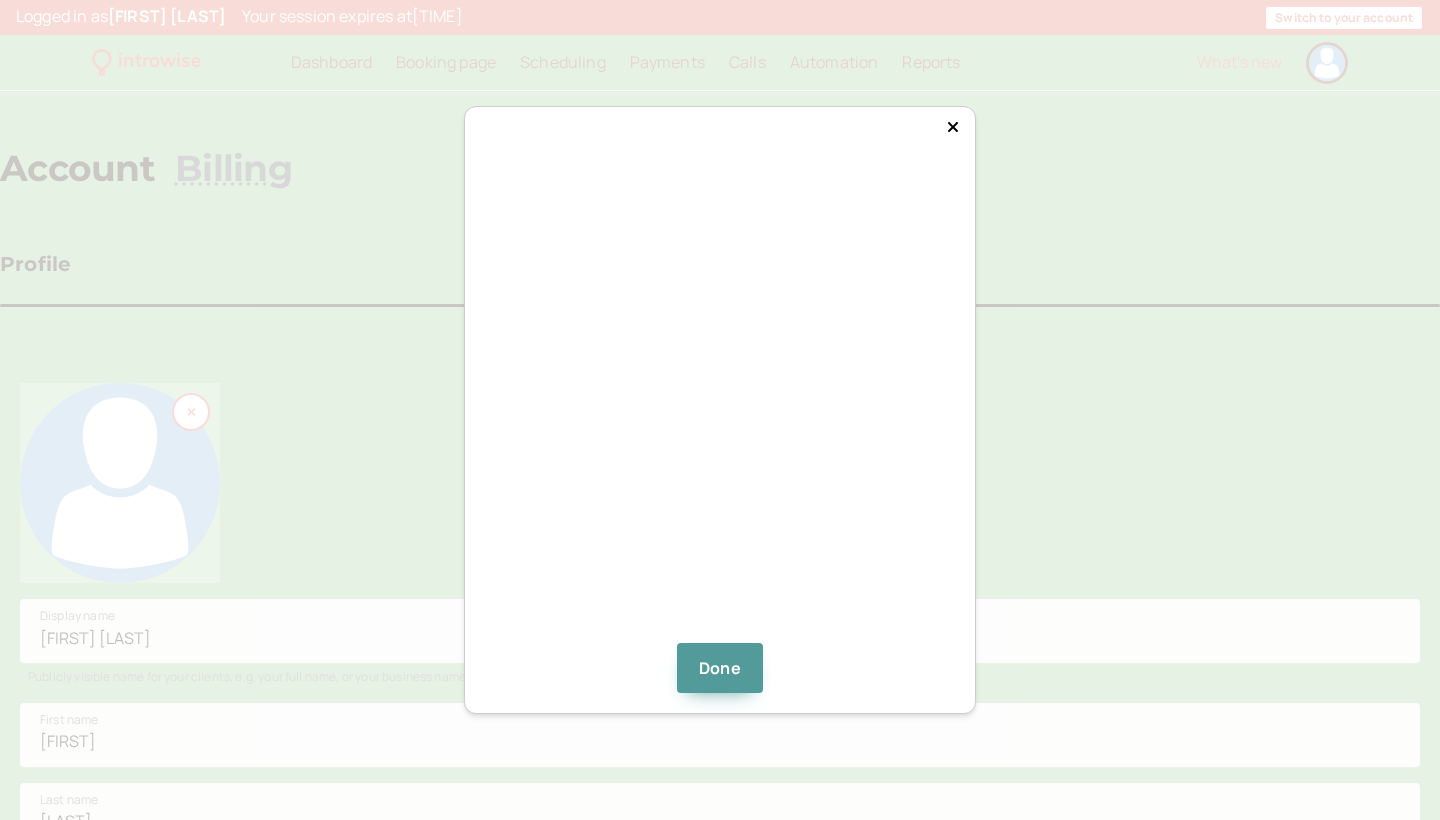 click at bounding box center [720, 395] 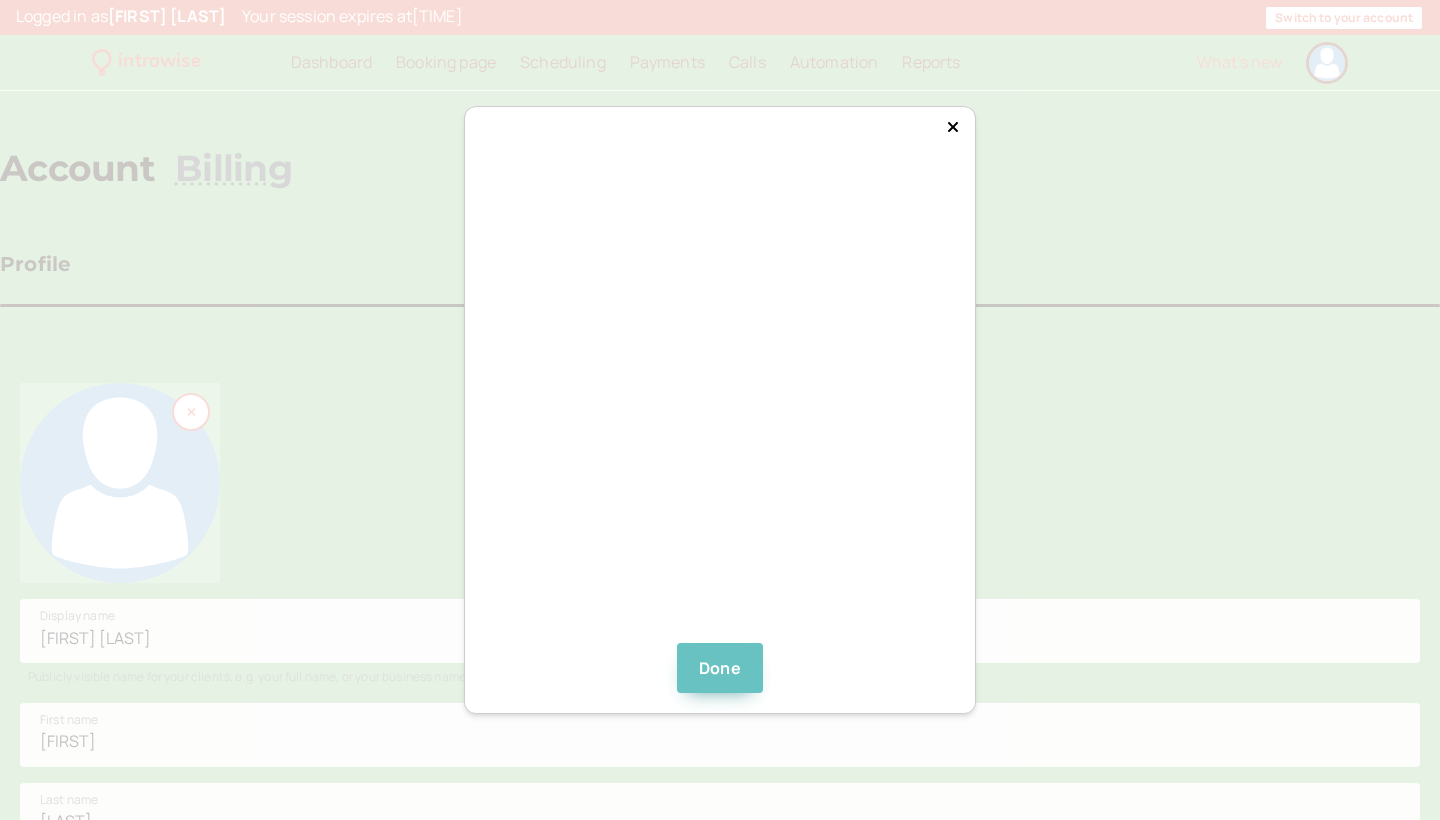 click on "Done" at bounding box center (720, 668) 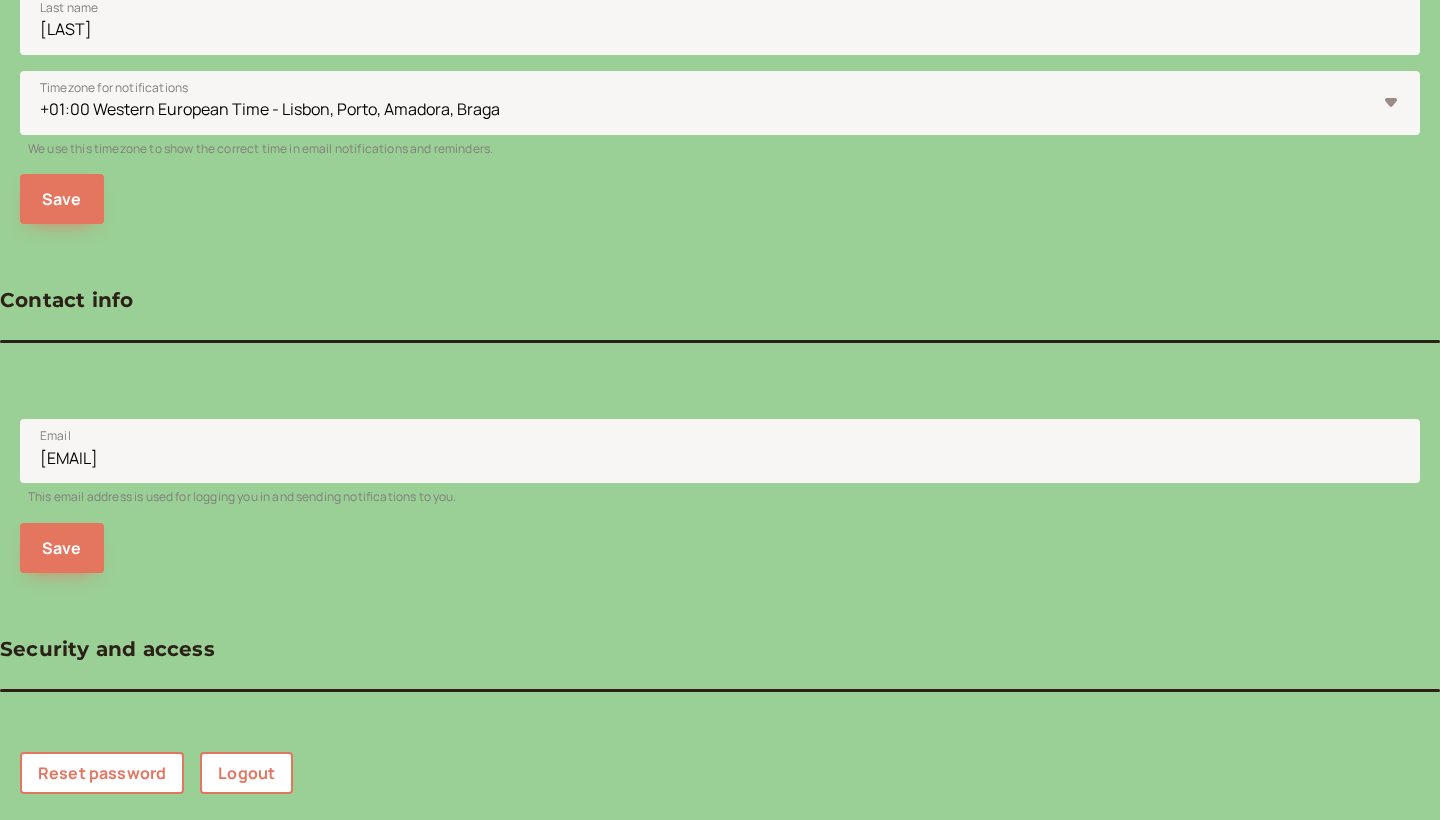scroll, scrollTop: 747, scrollLeft: 0, axis: vertical 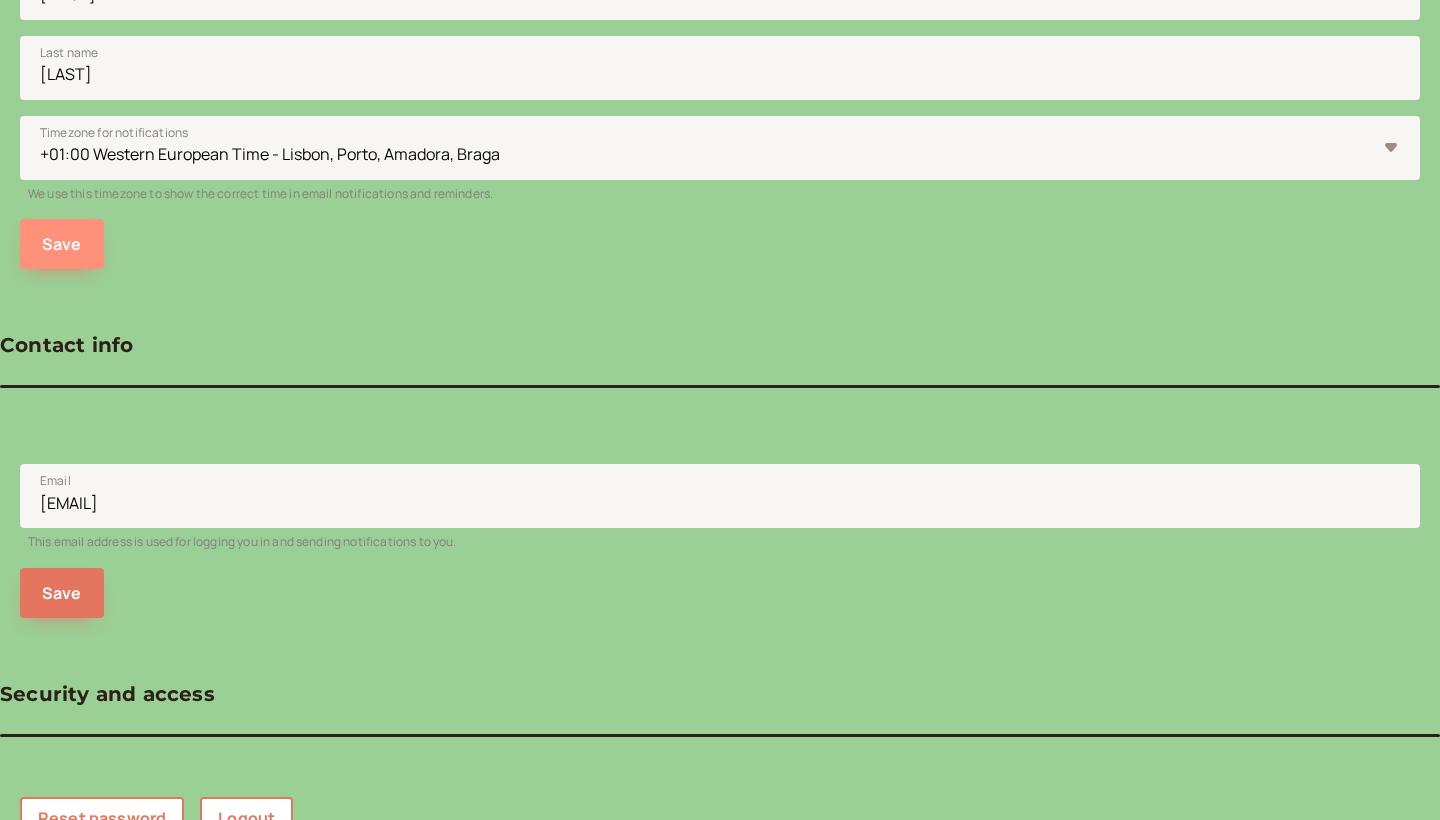 click on "Save" at bounding box center (62, 244) 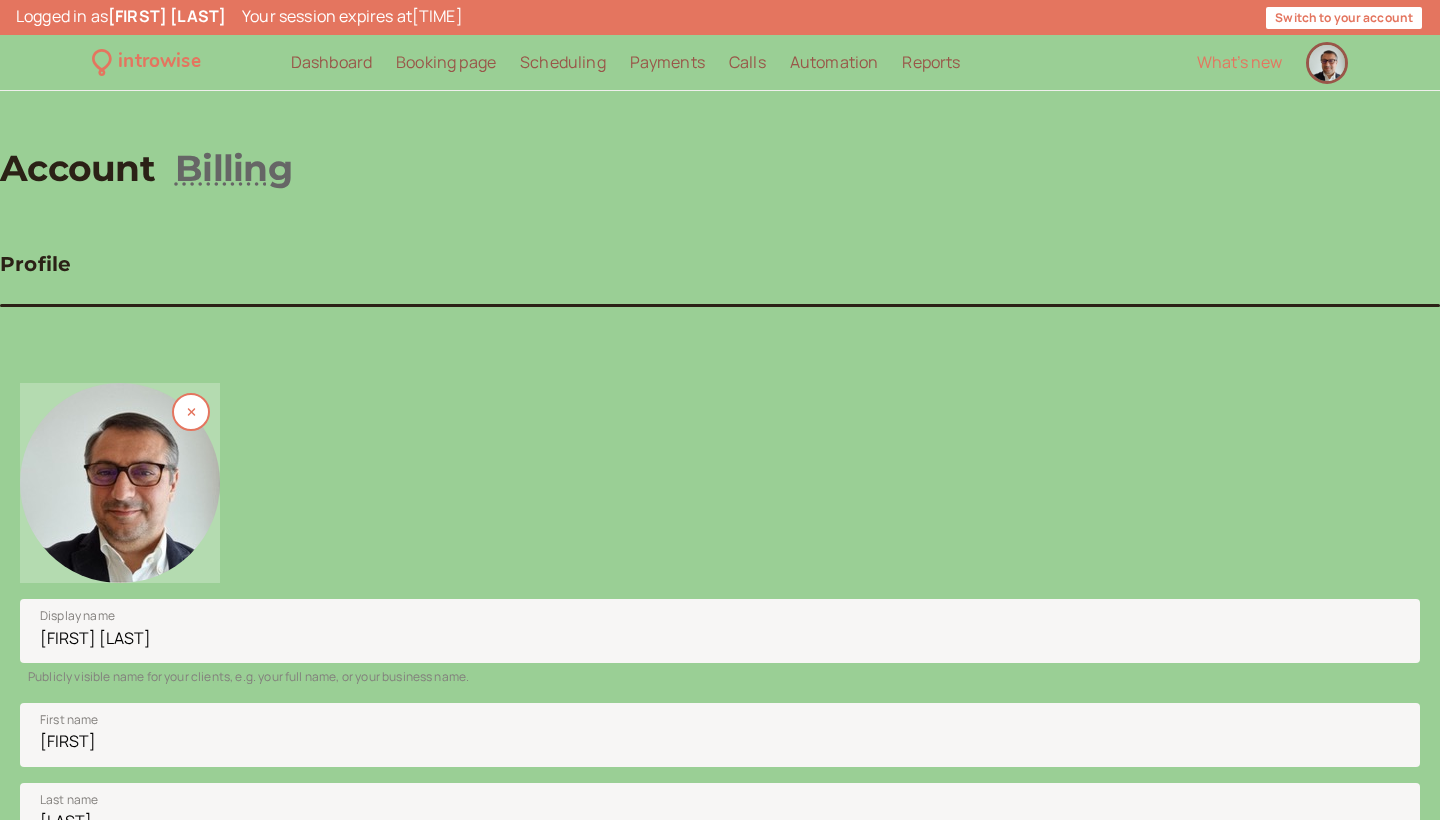 scroll, scrollTop: 0, scrollLeft: 0, axis: both 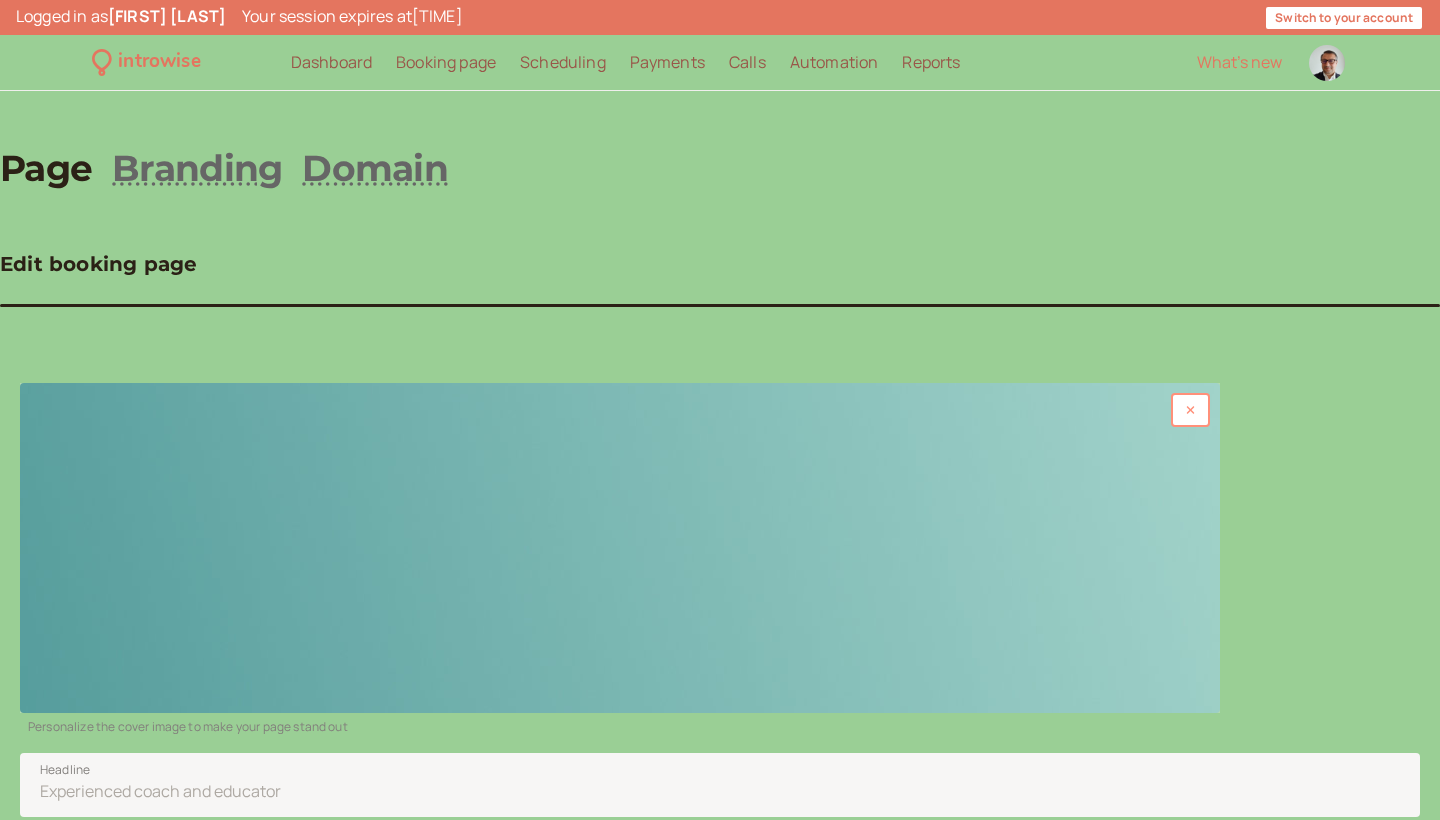click at bounding box center [1190, 410] 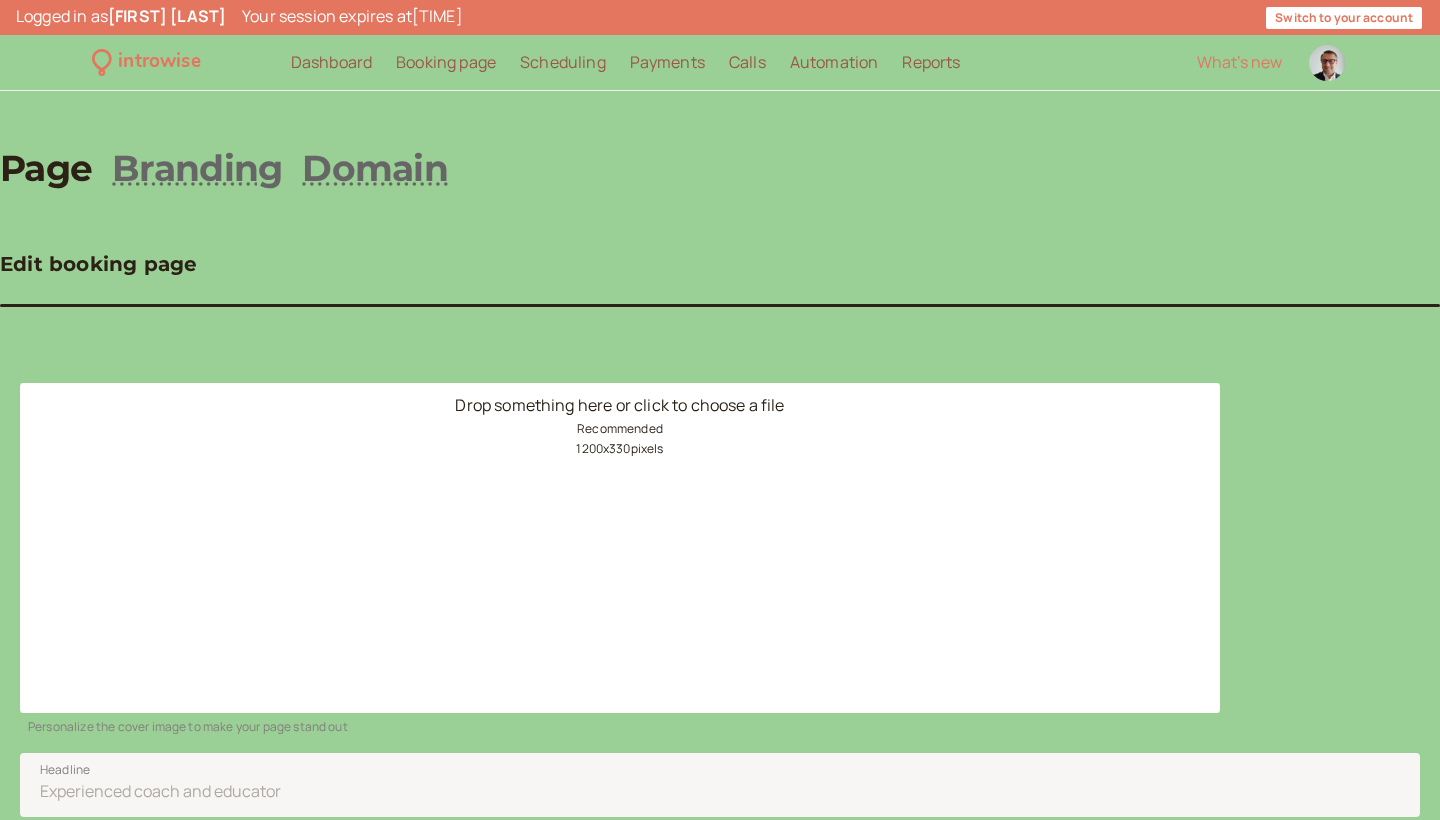 click on "Drop something here or click to choose a file Recommended 1200  x  330  pixels" at bounding box center [620, 548] 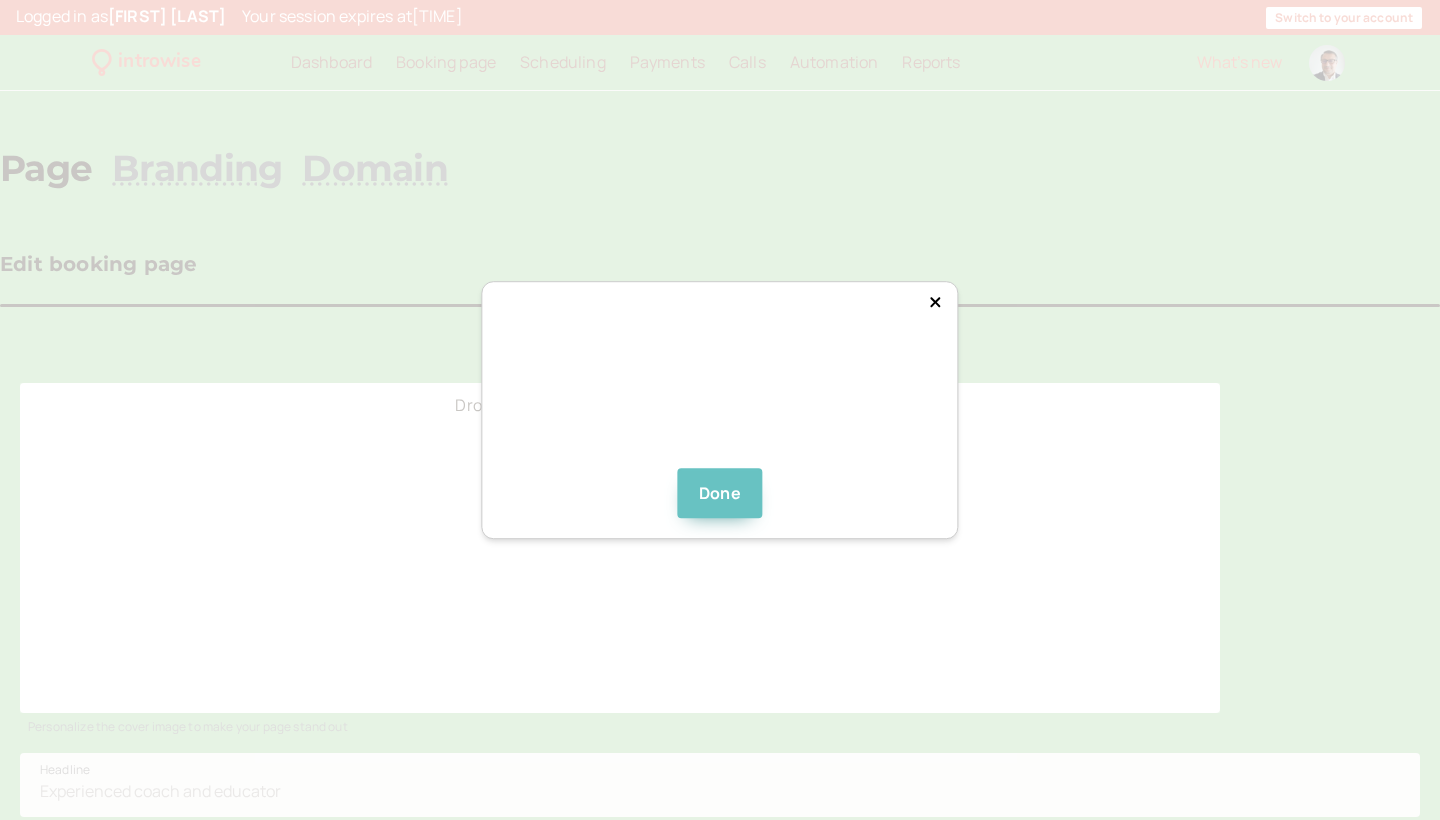 click on "Done" at bounding box center (720, 493) 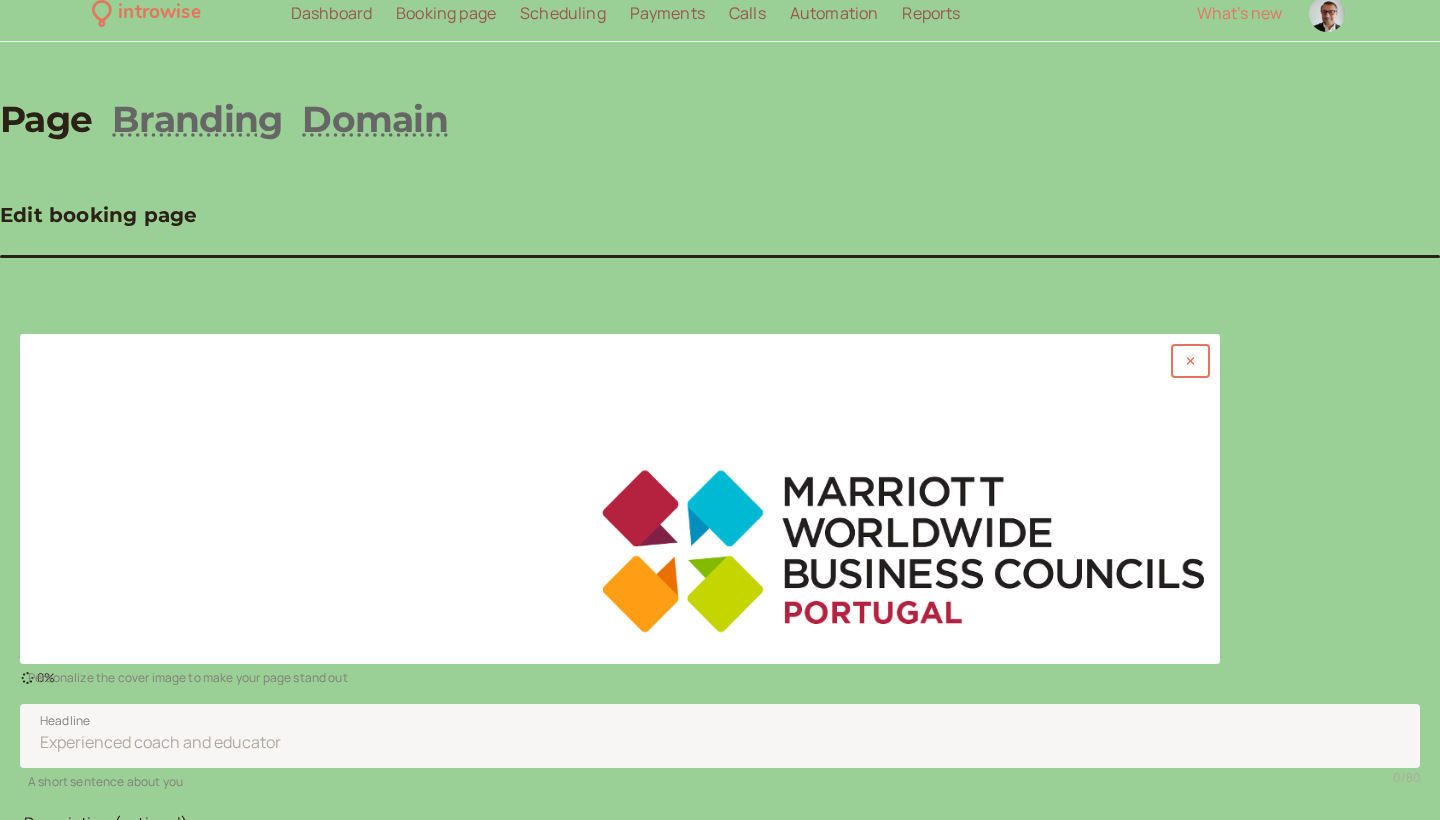 scroll, scrollTop: 57, scrollLeft: 0, axis: vertical 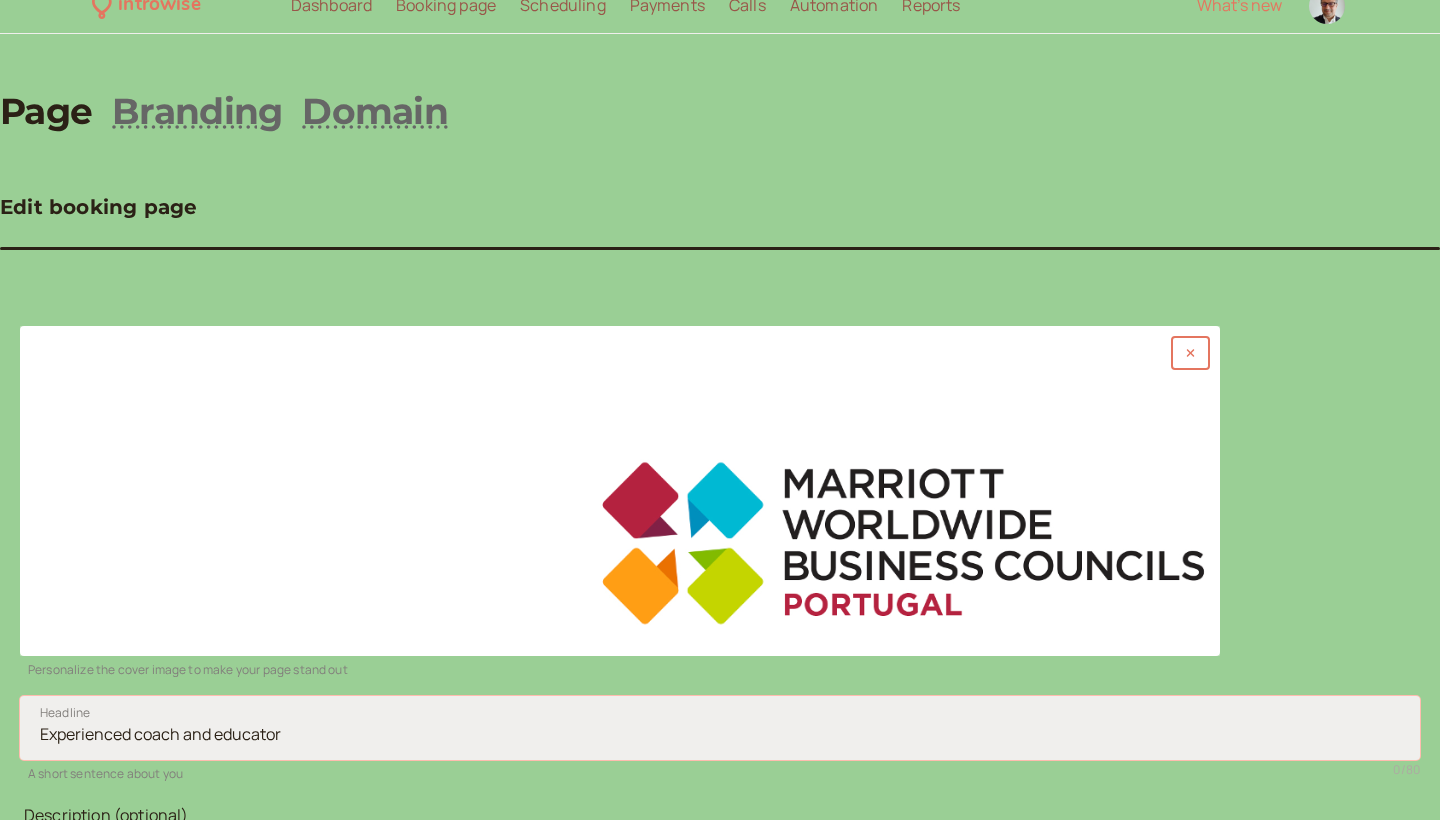 click on "Headline" at bounding box center [720, 728] 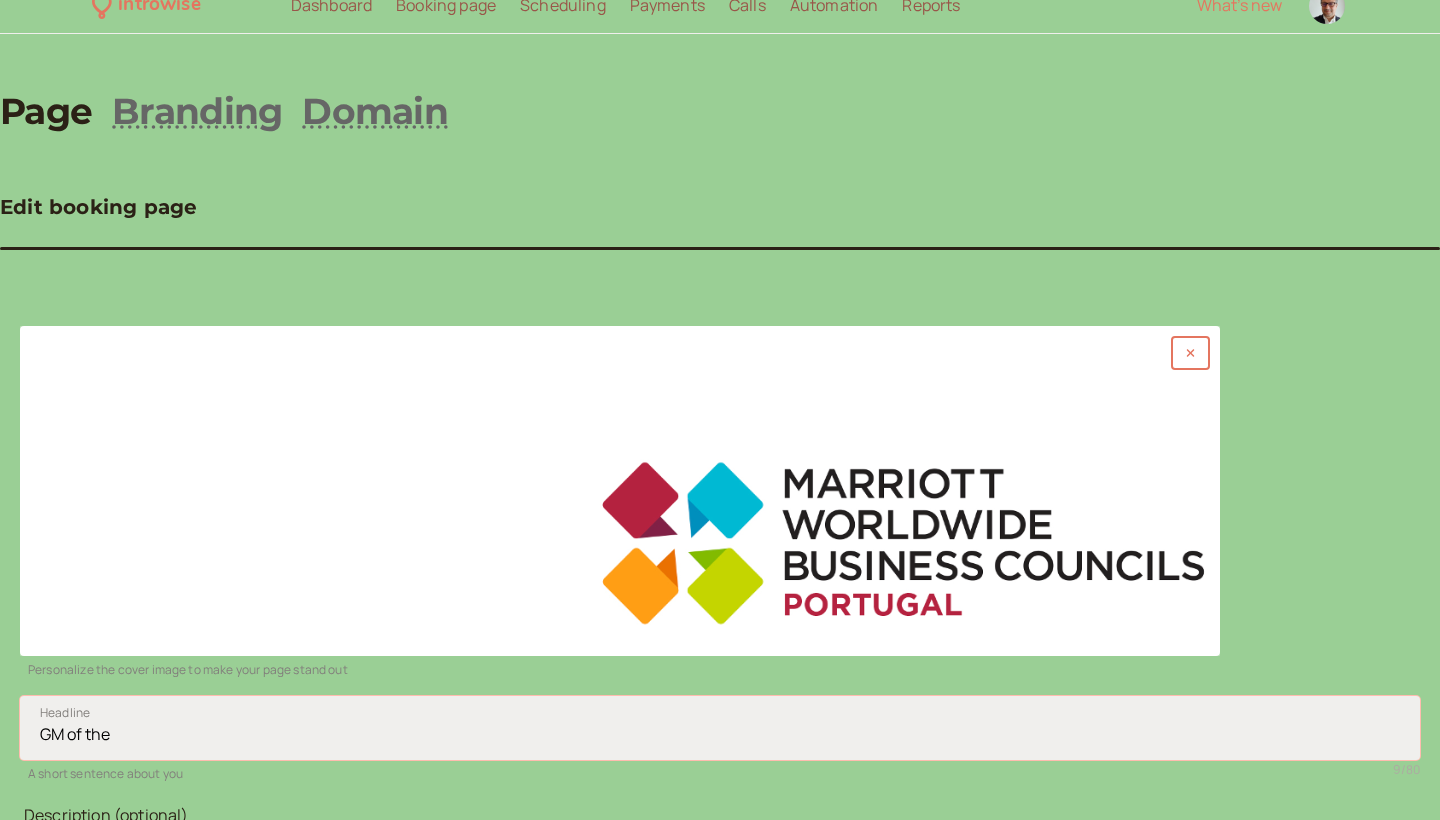 paste on "[BRAND] [BRAND] [BRAND]" 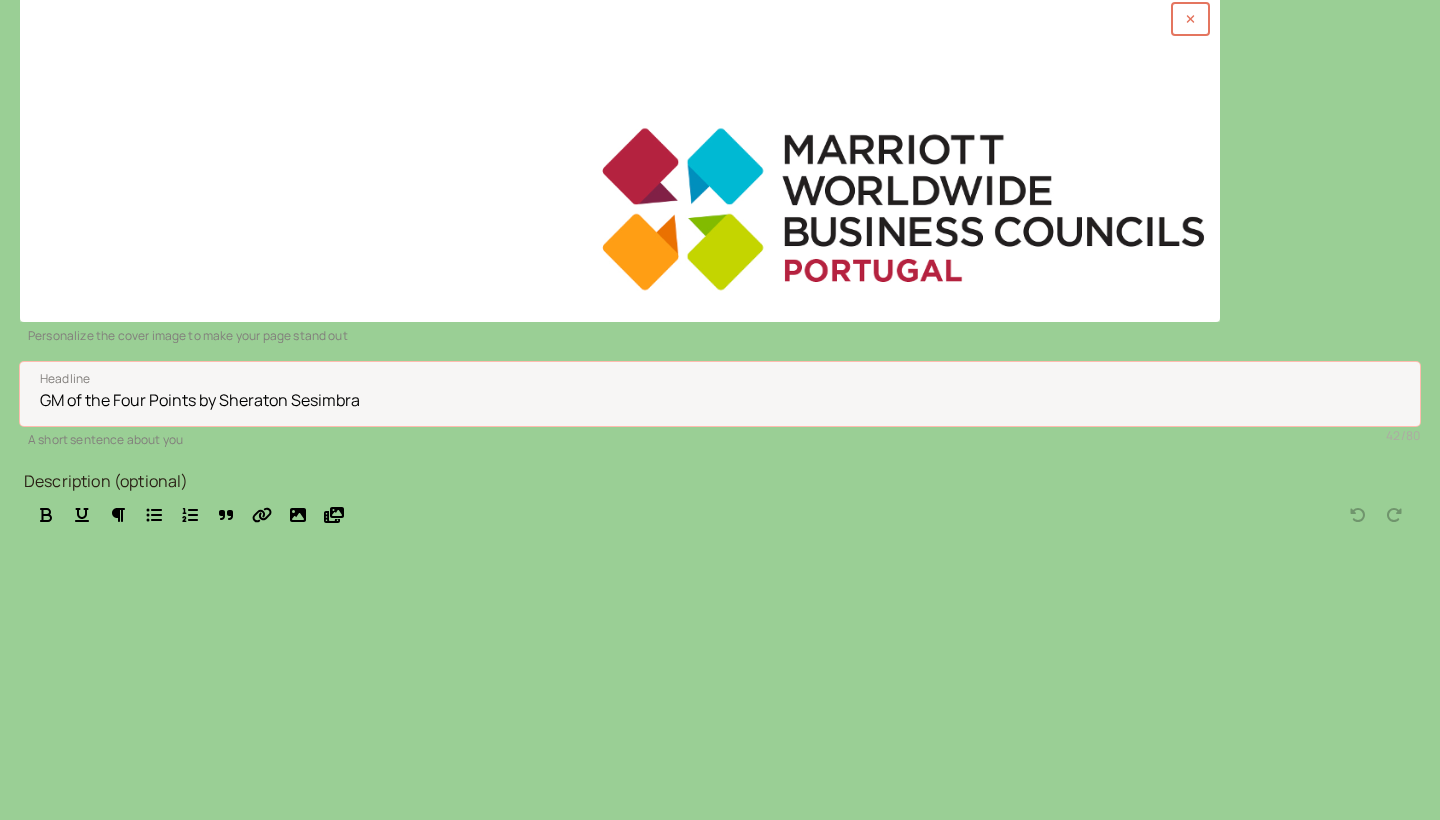 scroll, scrollTop: 390, scrollLeft: 0, axis: vertical 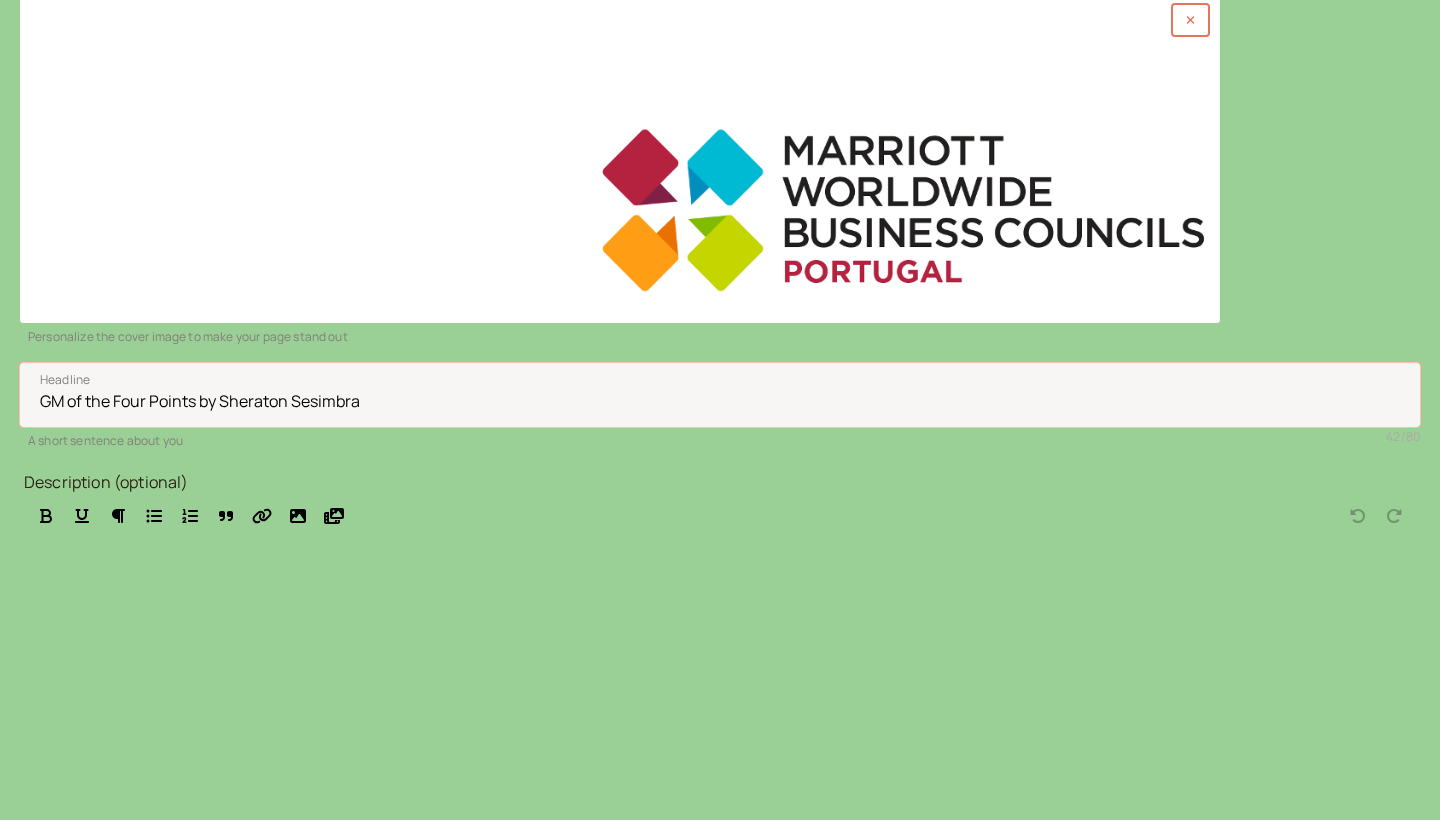 type on "GM of the Four Points by Sheraton Sesimbra" 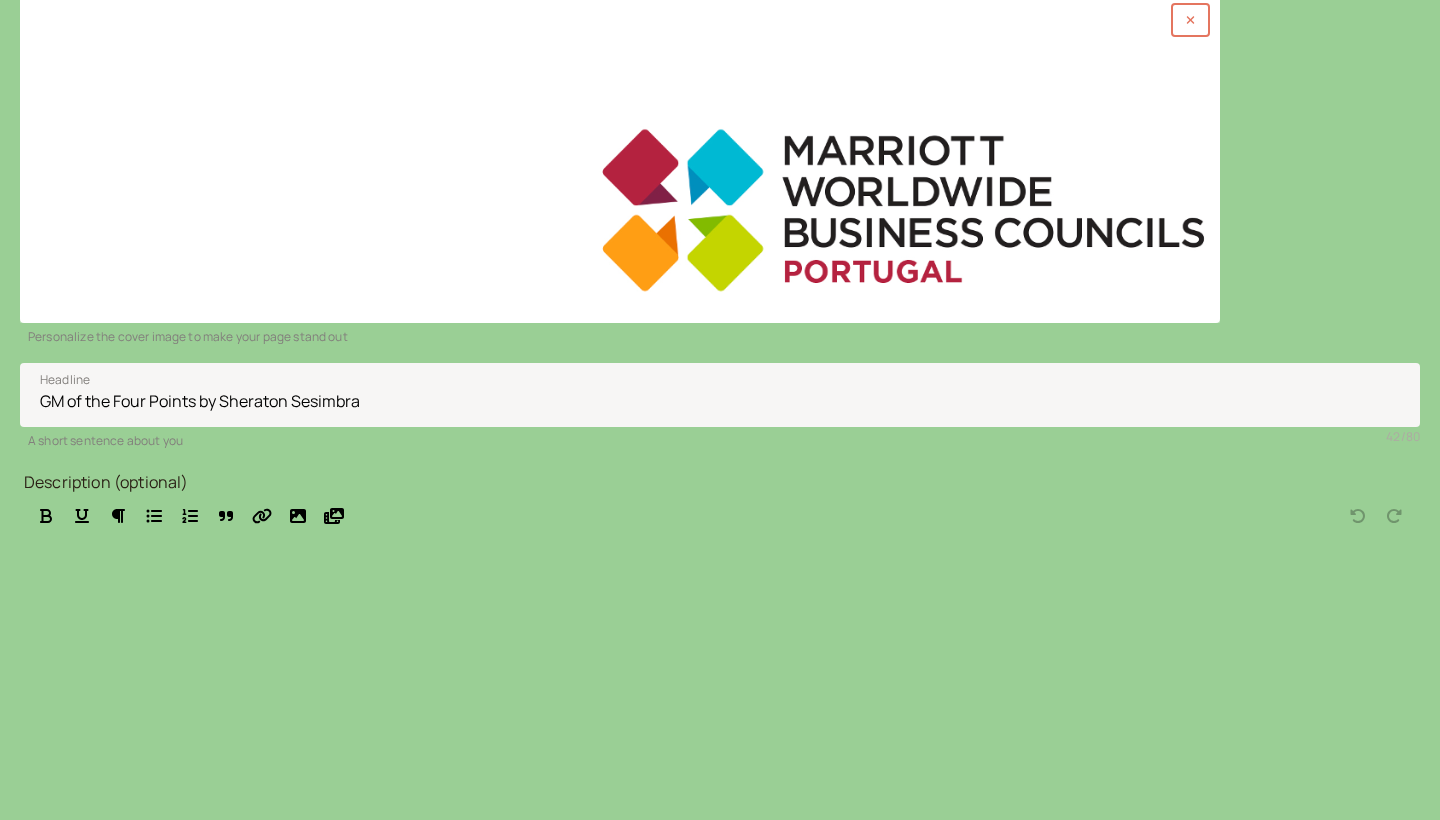 click on "Save" at bounding box center [62, 880] 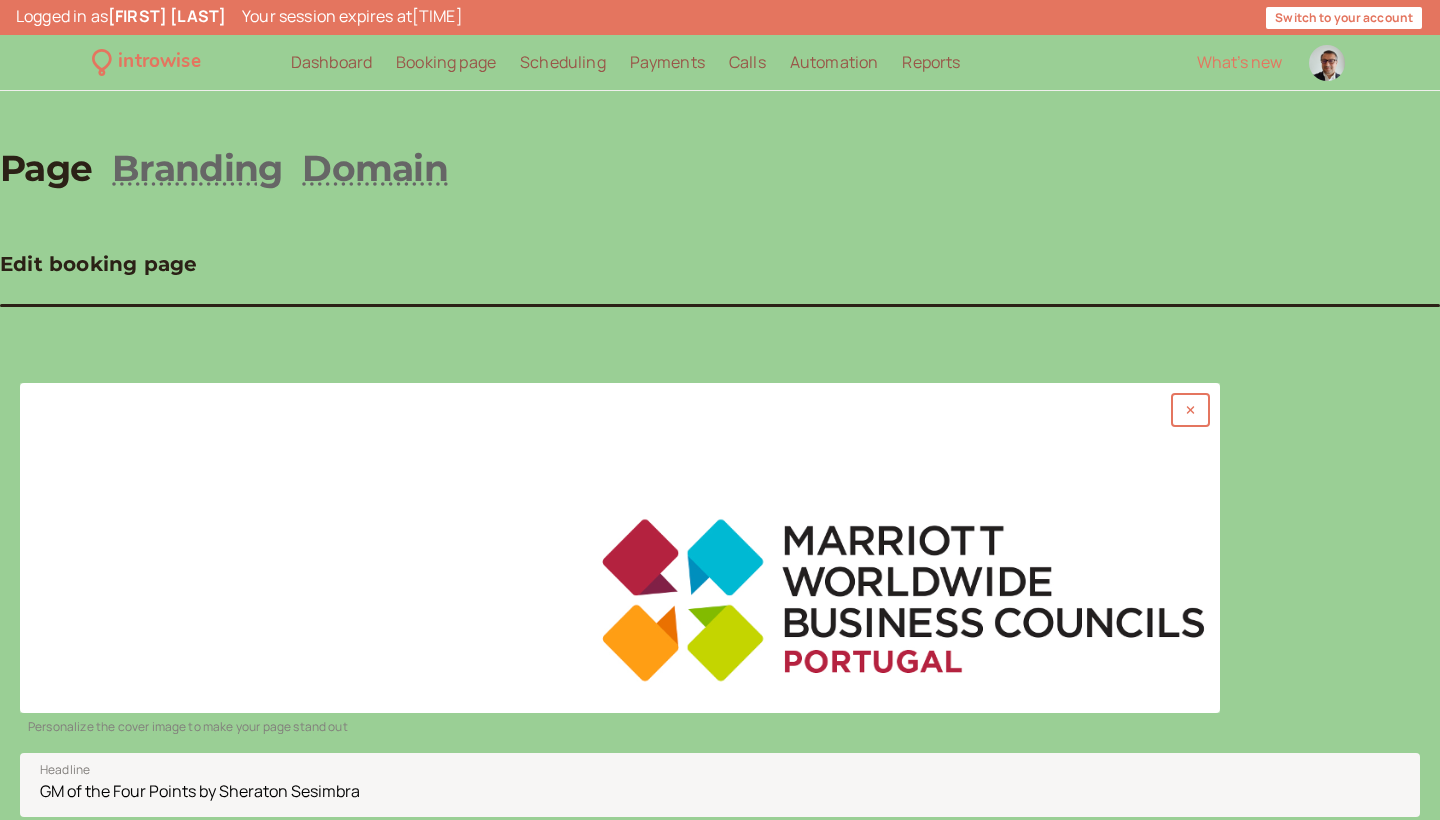 scroll, scrollTop: 0, scrollLeft: 0, axis: both 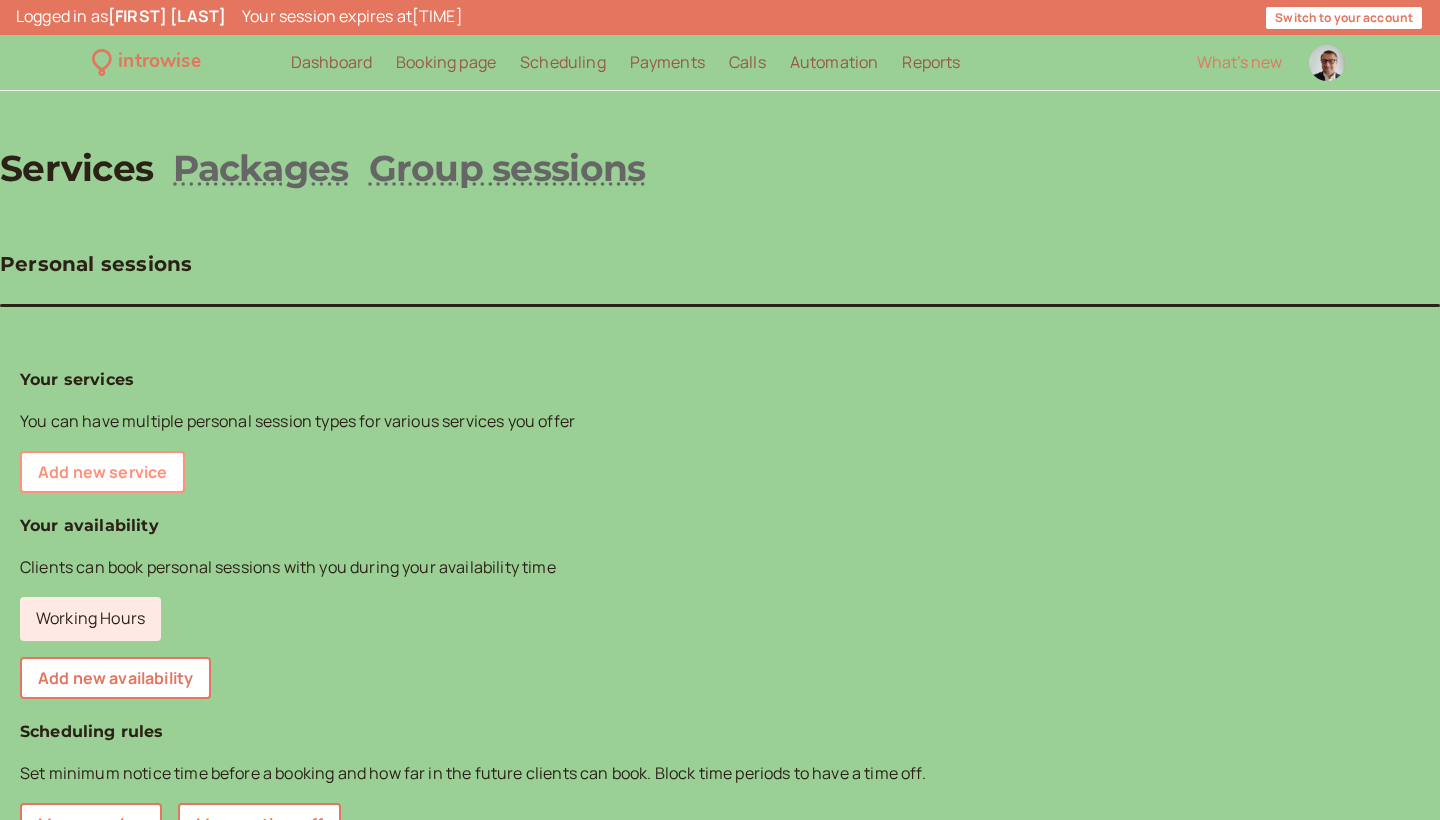 click on "Add new service" at bounding box center (102, 472) 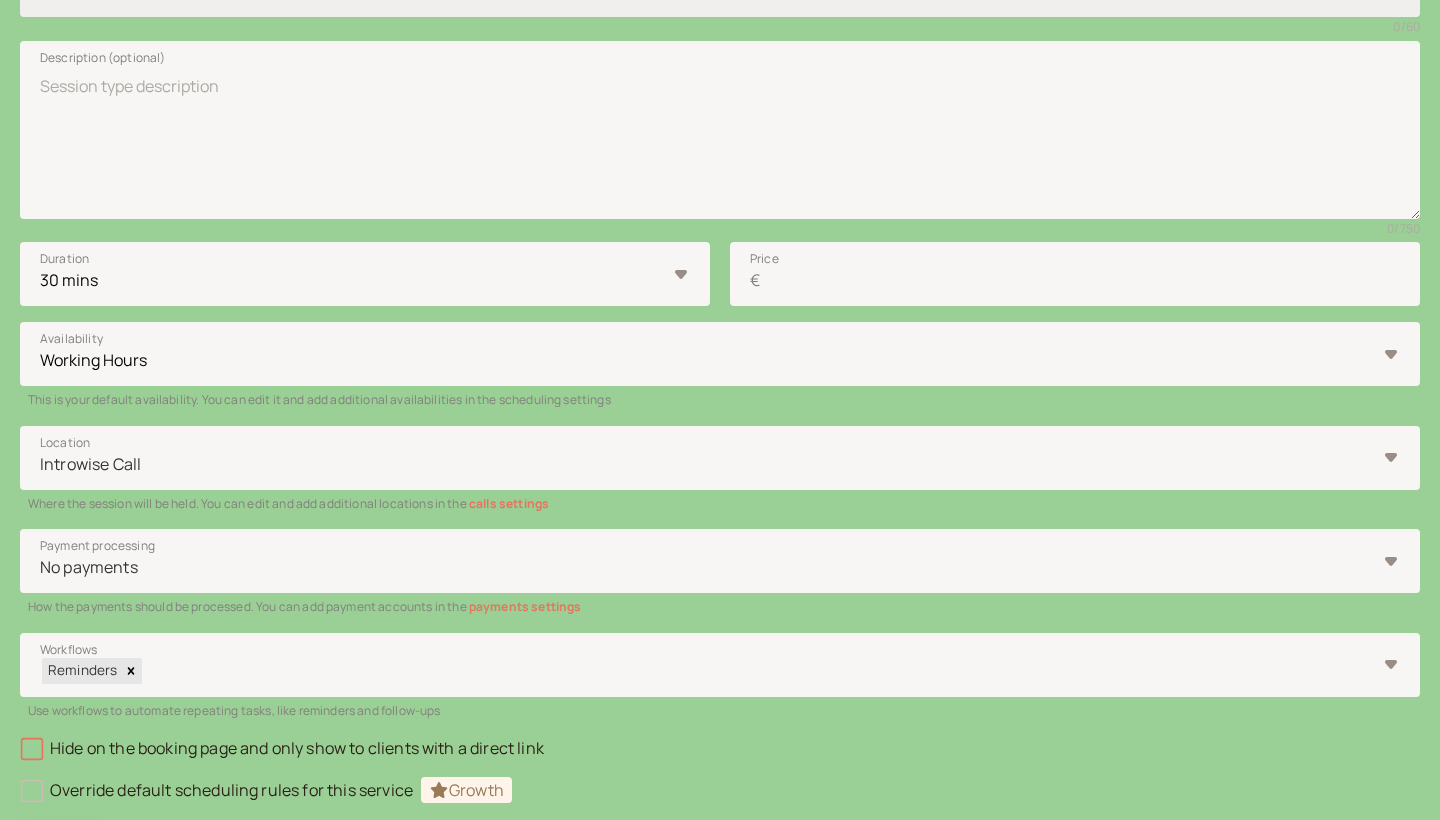 scroll, scrollTop: 459, scrollLeft: 0, axis: vertical 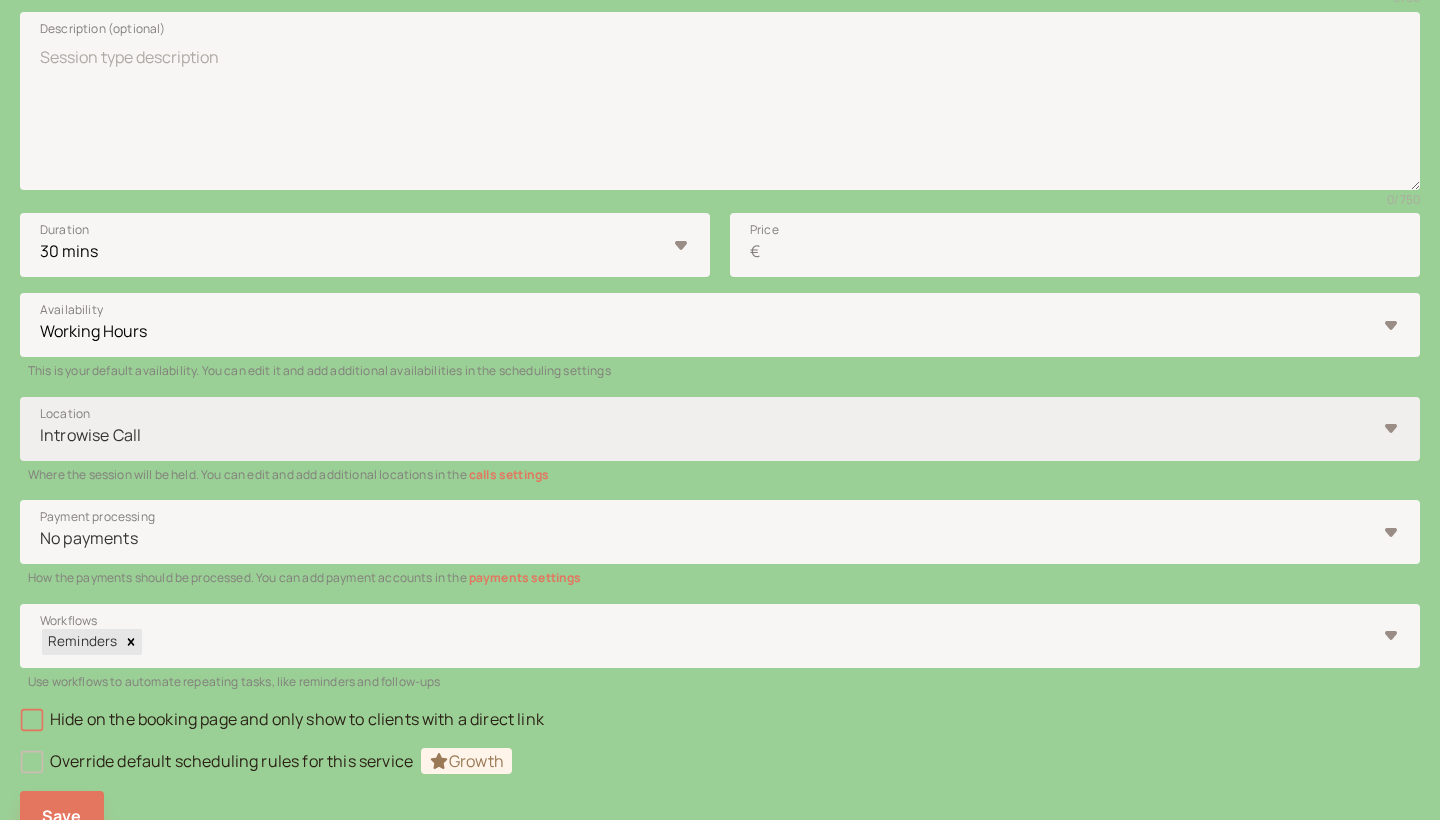 click at bounding box center [707, 435] 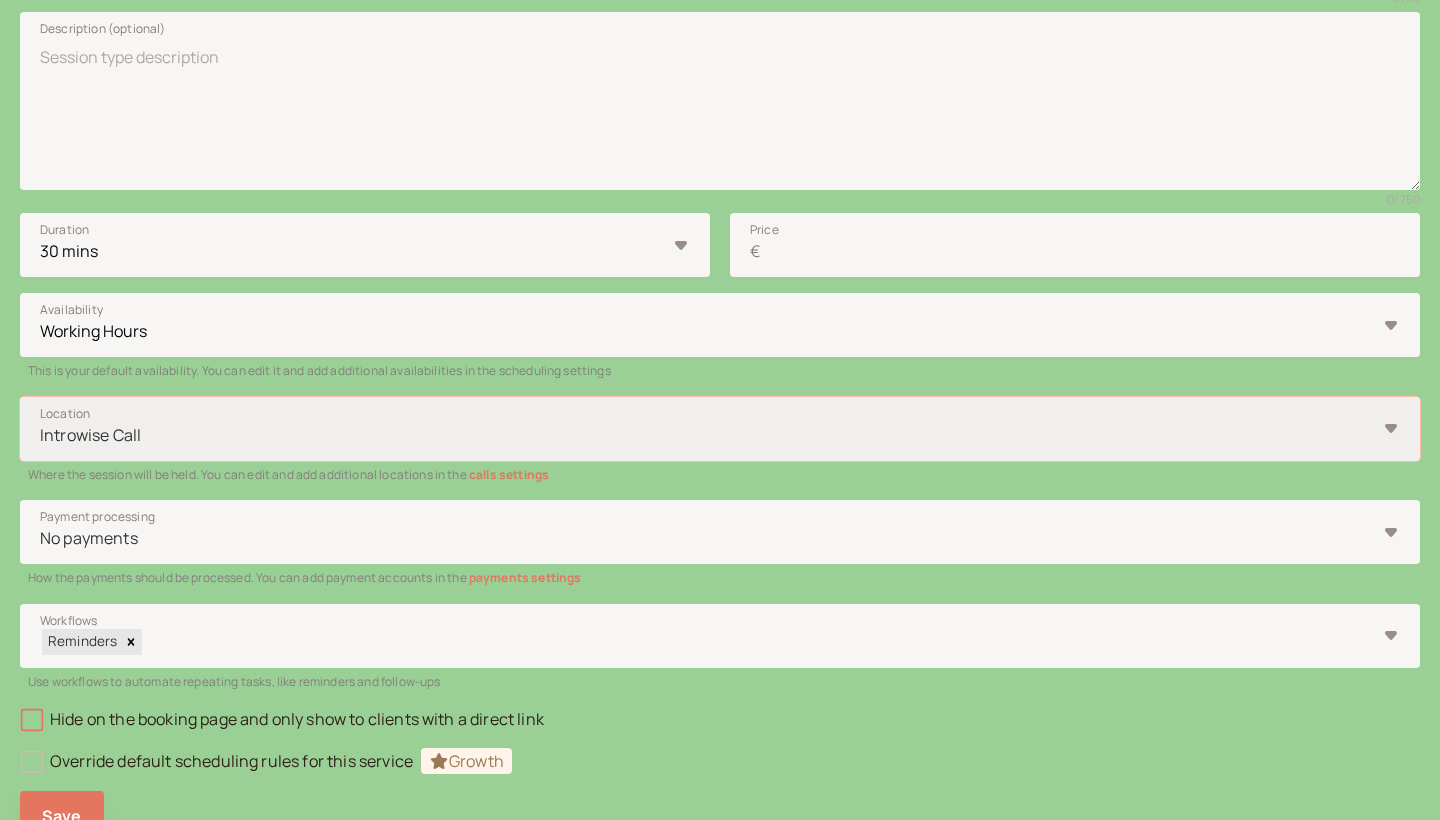 click at bounding box center [707, 435] 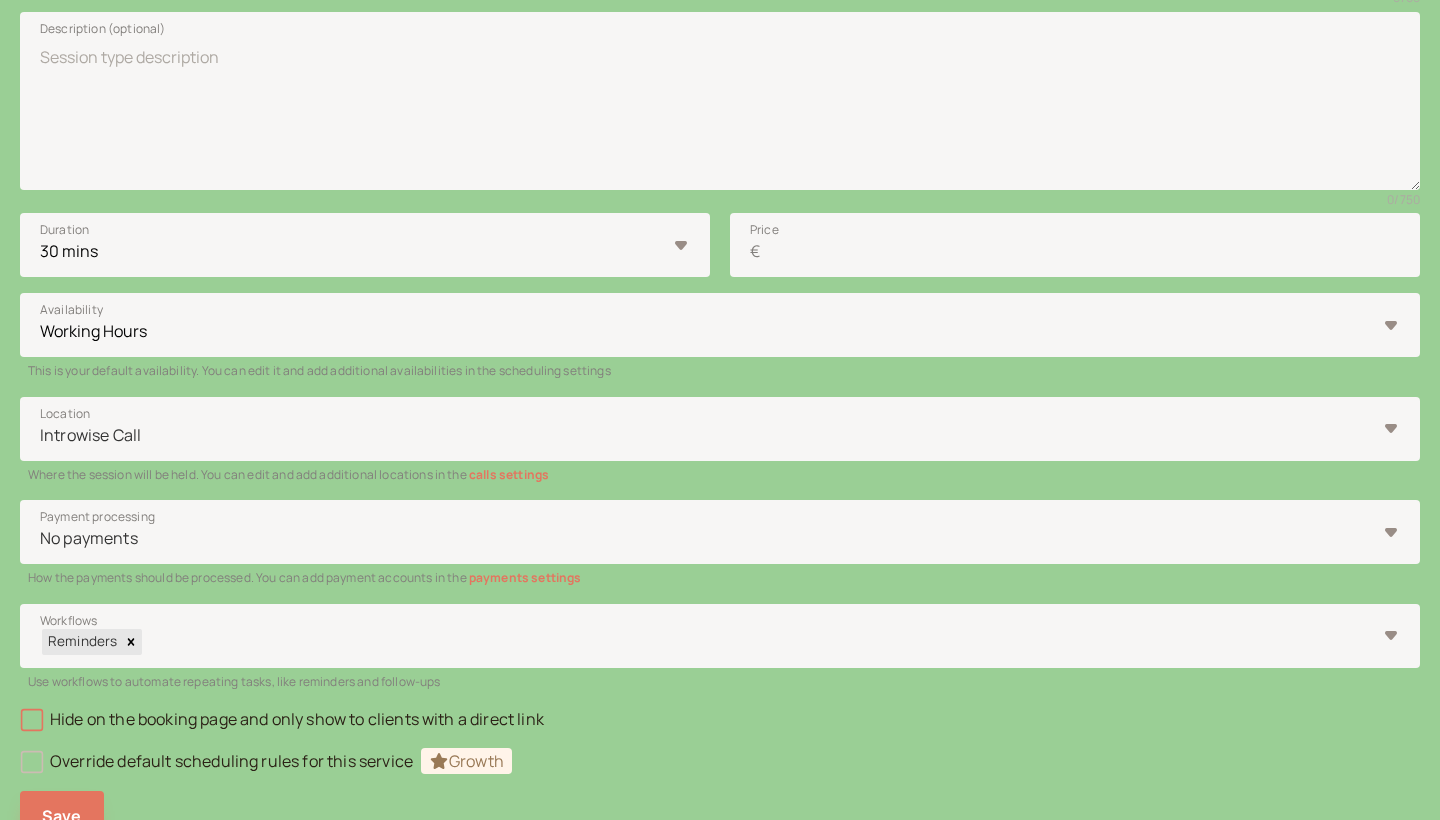 click on "calls settings" at bounding box center (509, 474) 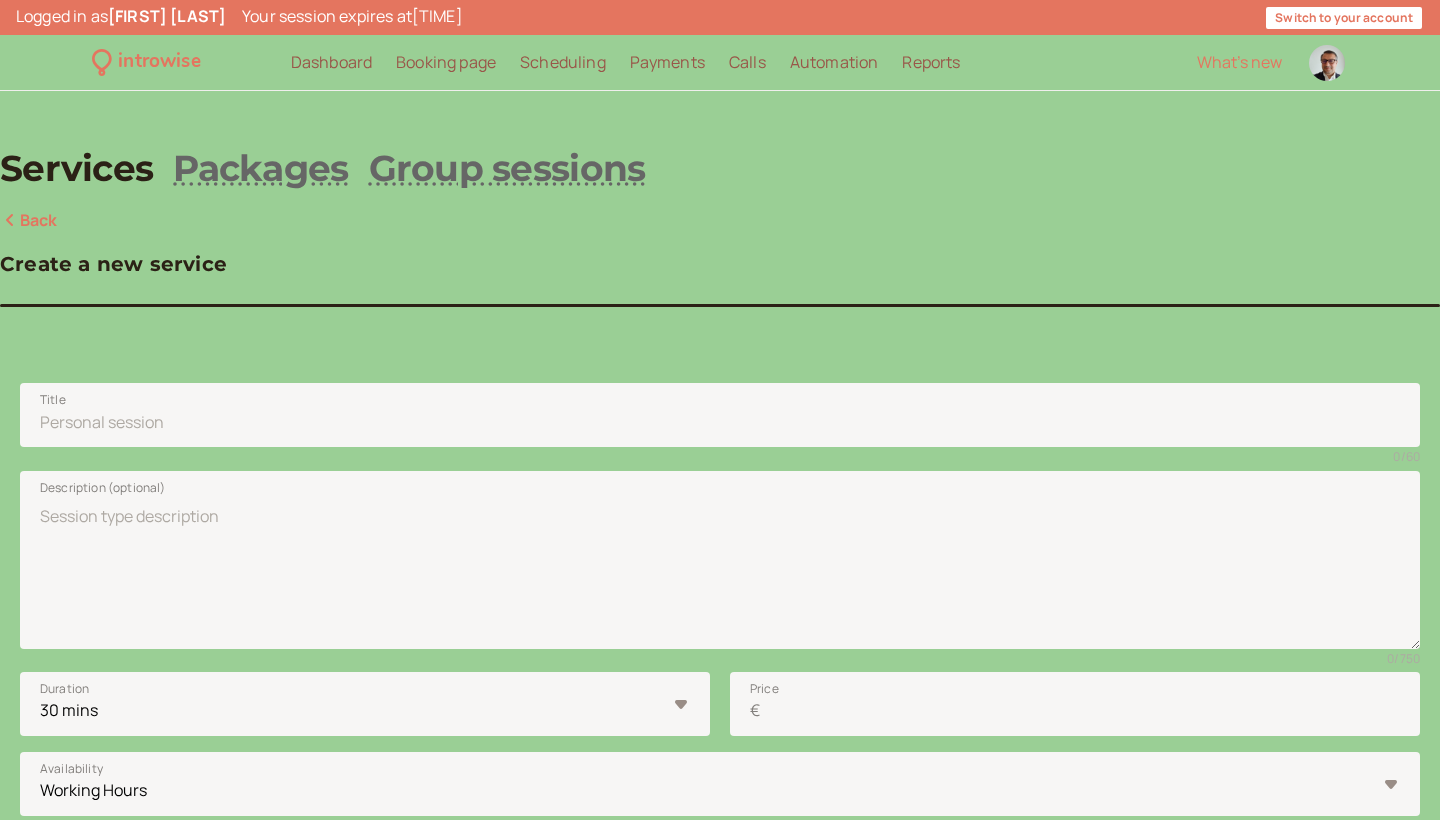 scroll, scrollTop: 0, scrollLeft: 0, axis: both 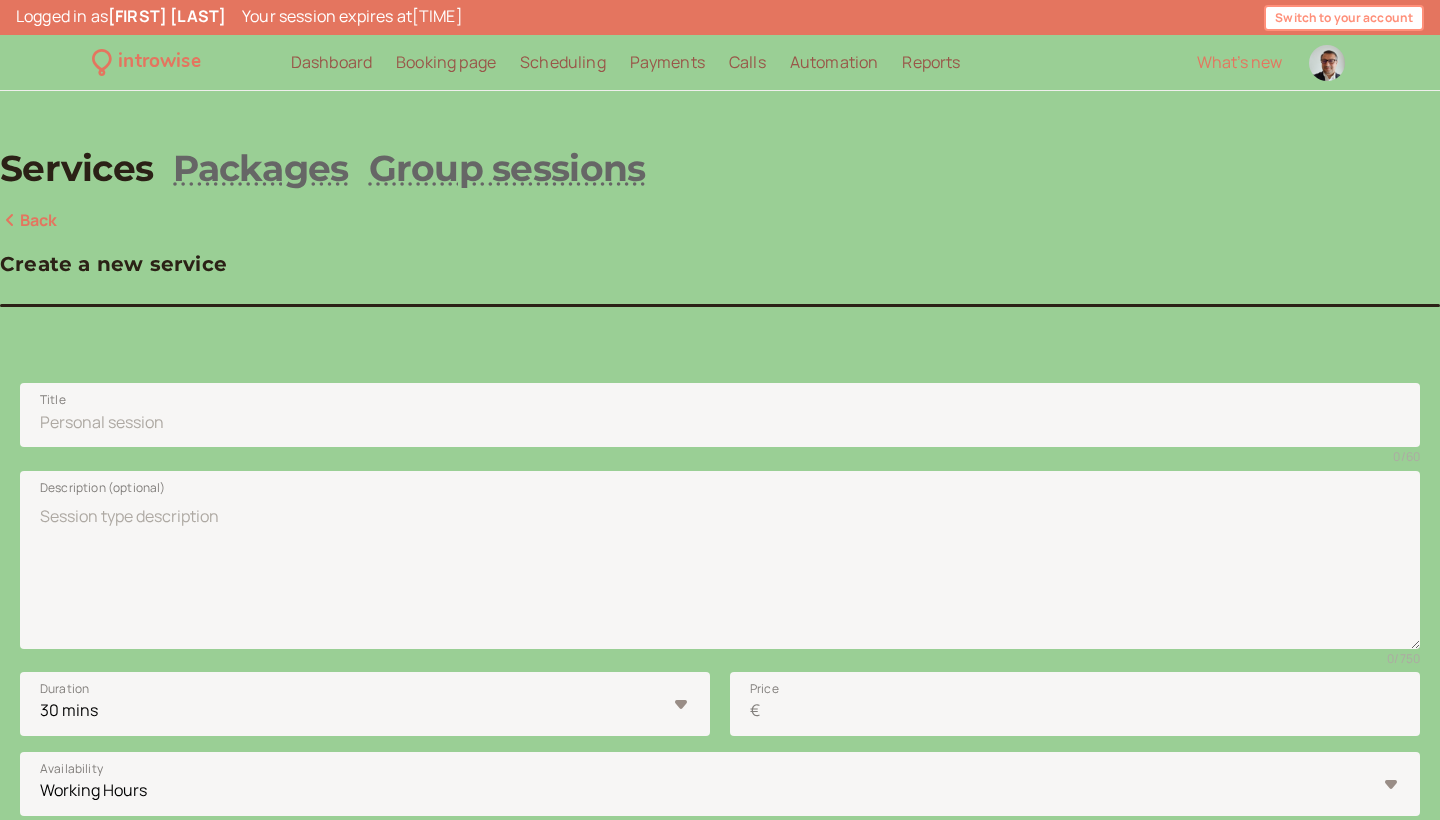 click on "Switch to your account" at bounding box center (1344, 18) 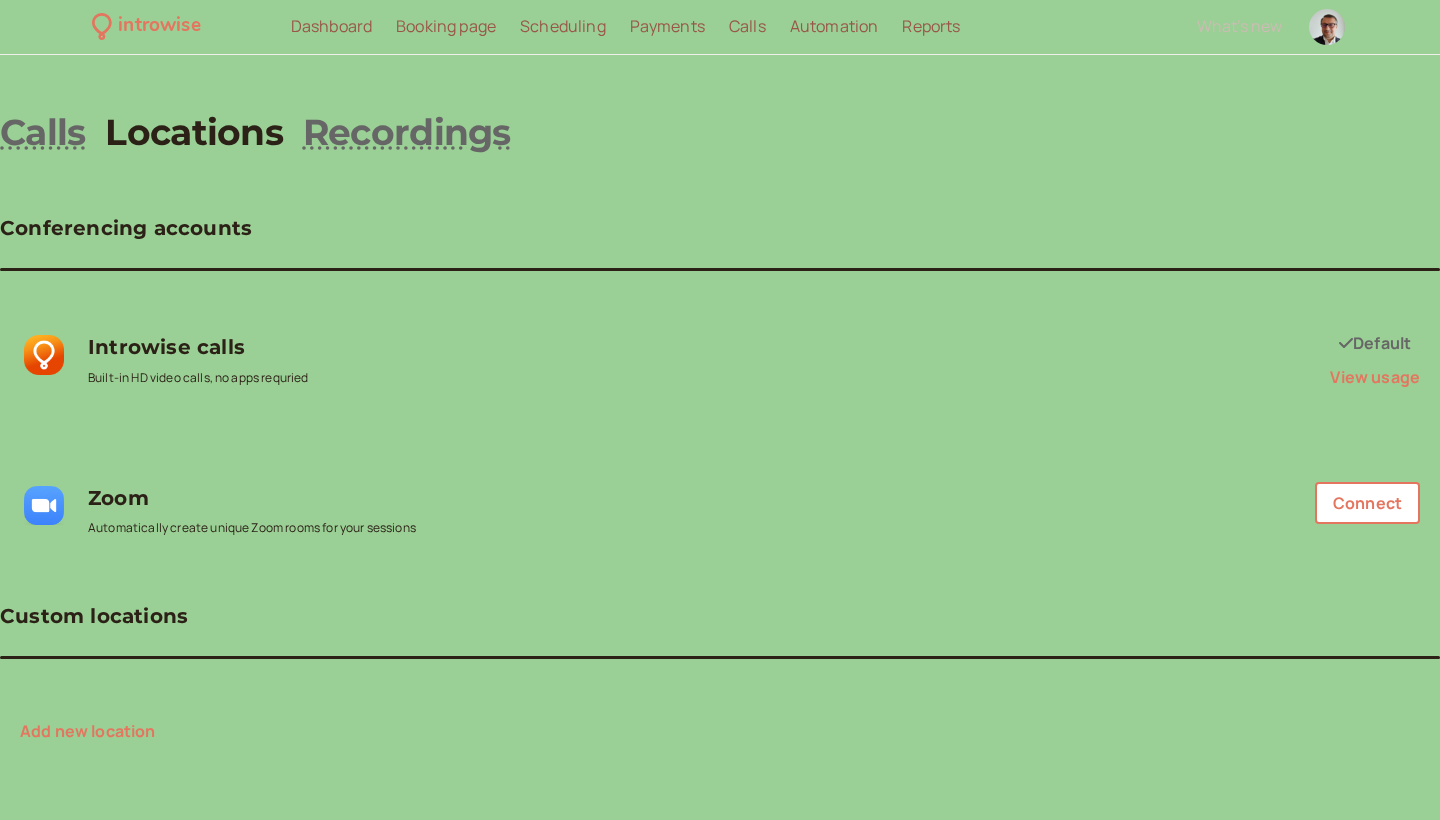 scroll, scrollTop: 35, scrollLeft: 0, axis: vertical 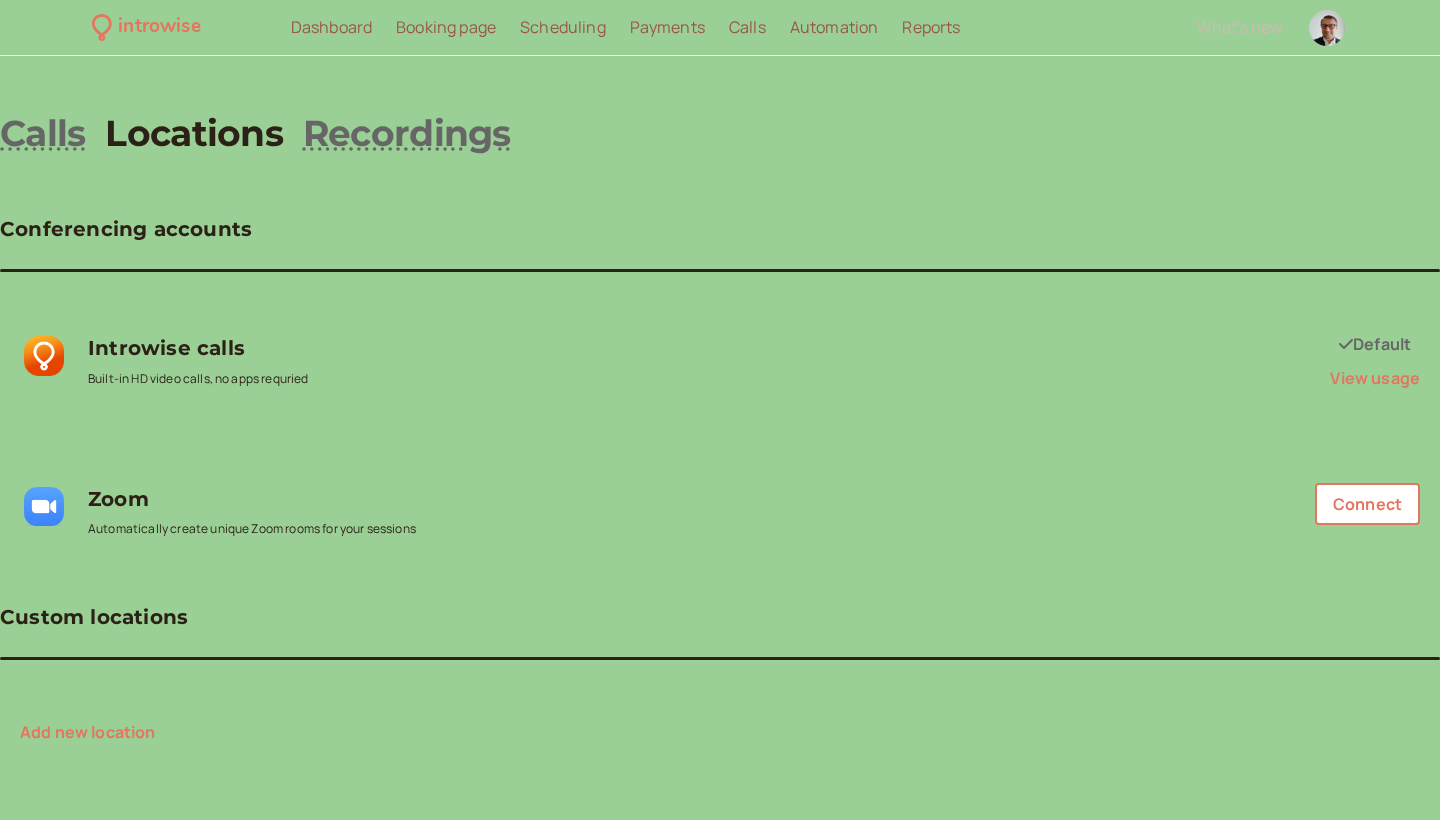 click on "Add new location" at bounding box center (88, 732) 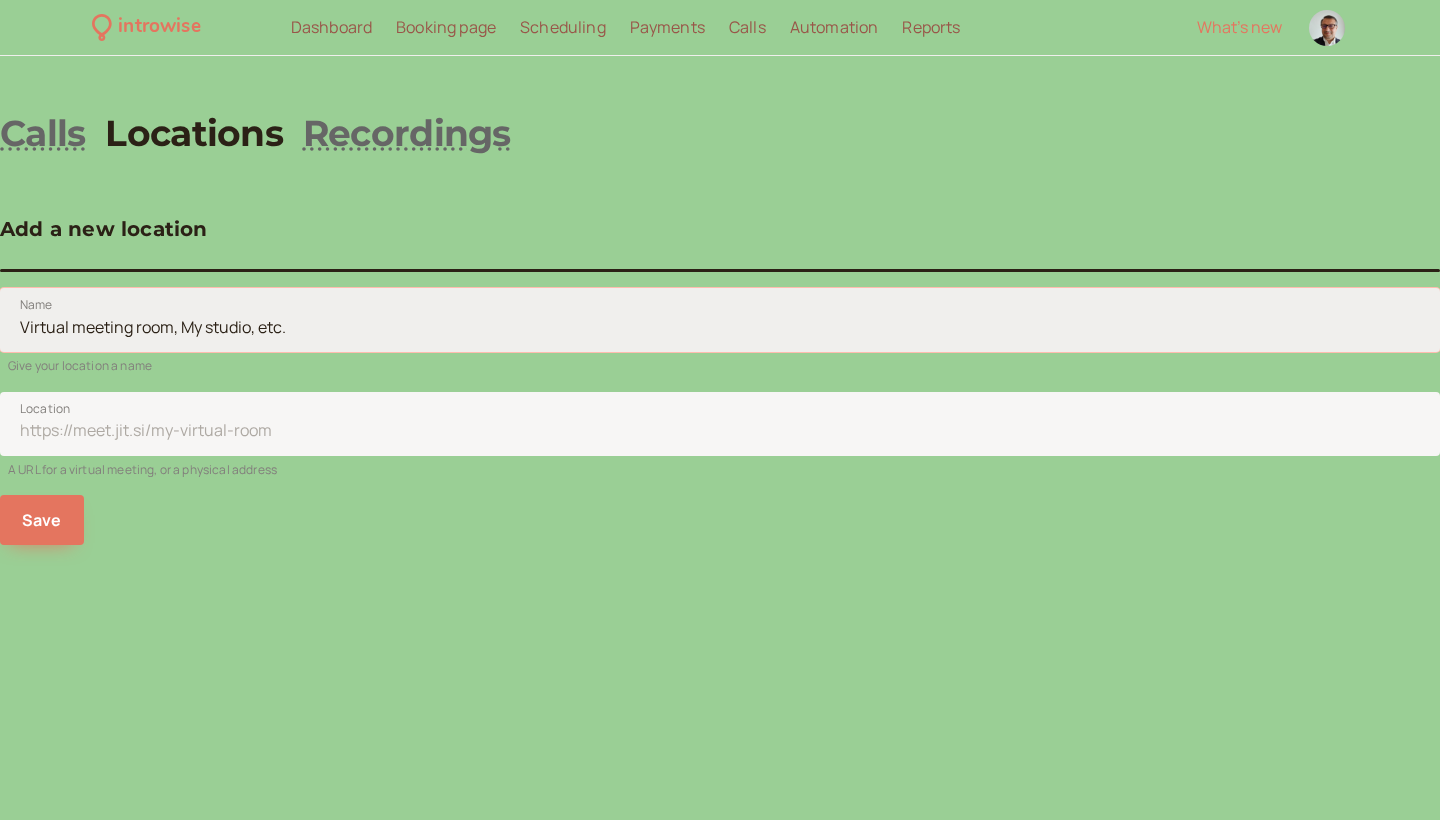 click on "Name" at bounding box center (720, 320) 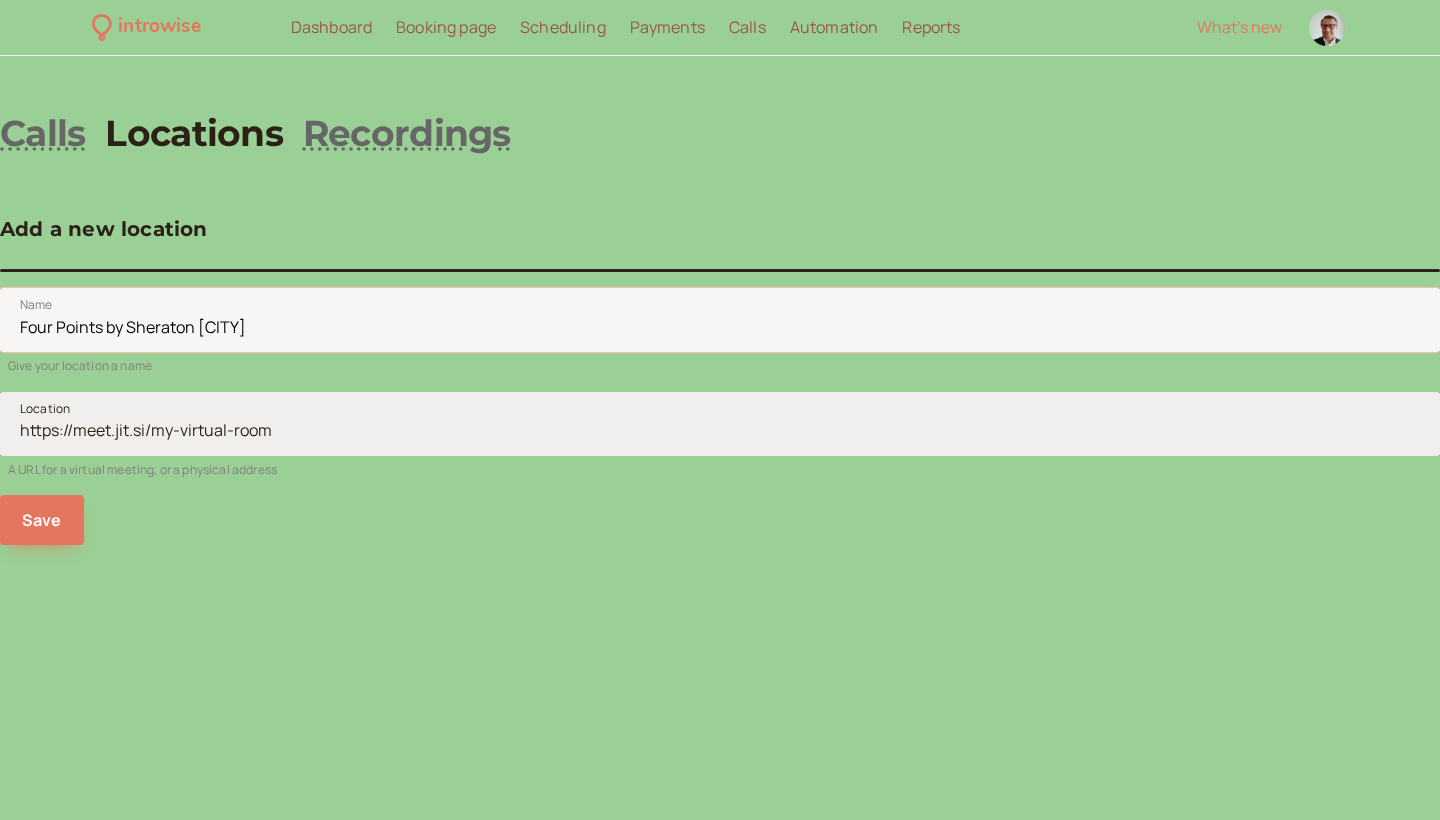 type on "Four Points by Sheraton Sesimbra" 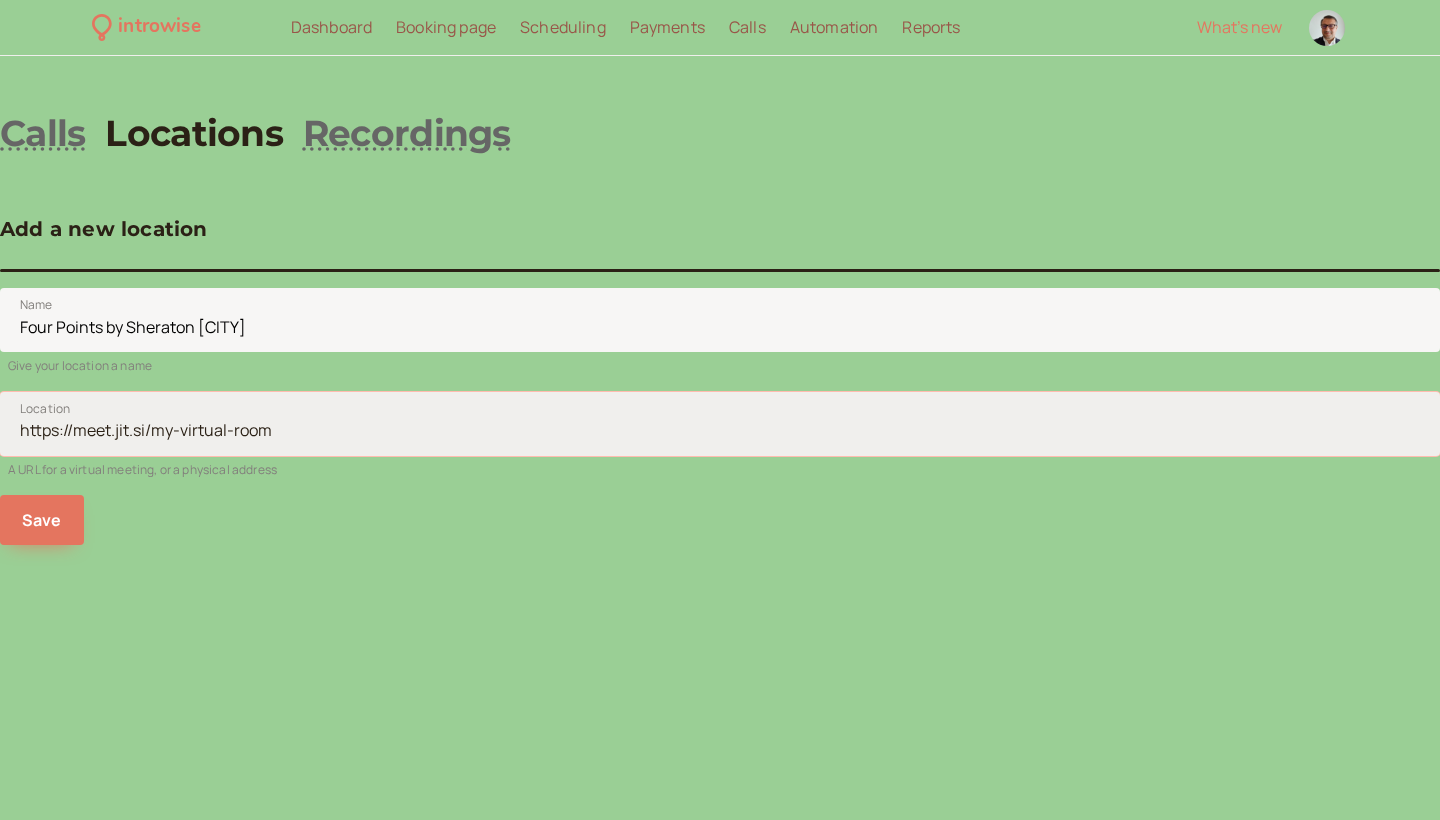 click on "Location" at bounding box center [720, 424] 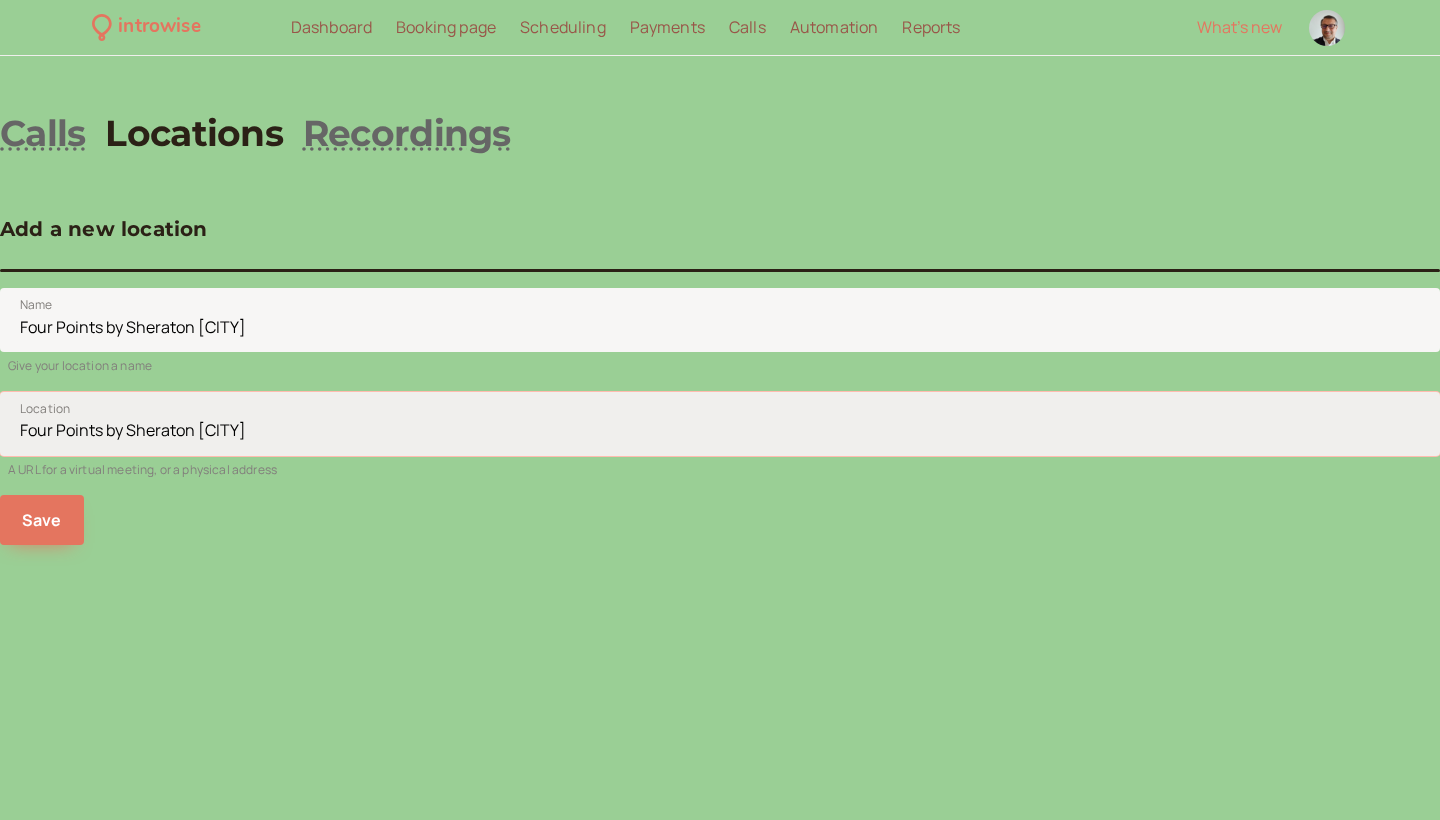 paste on "Four Points by Sheraton Sesimbra" 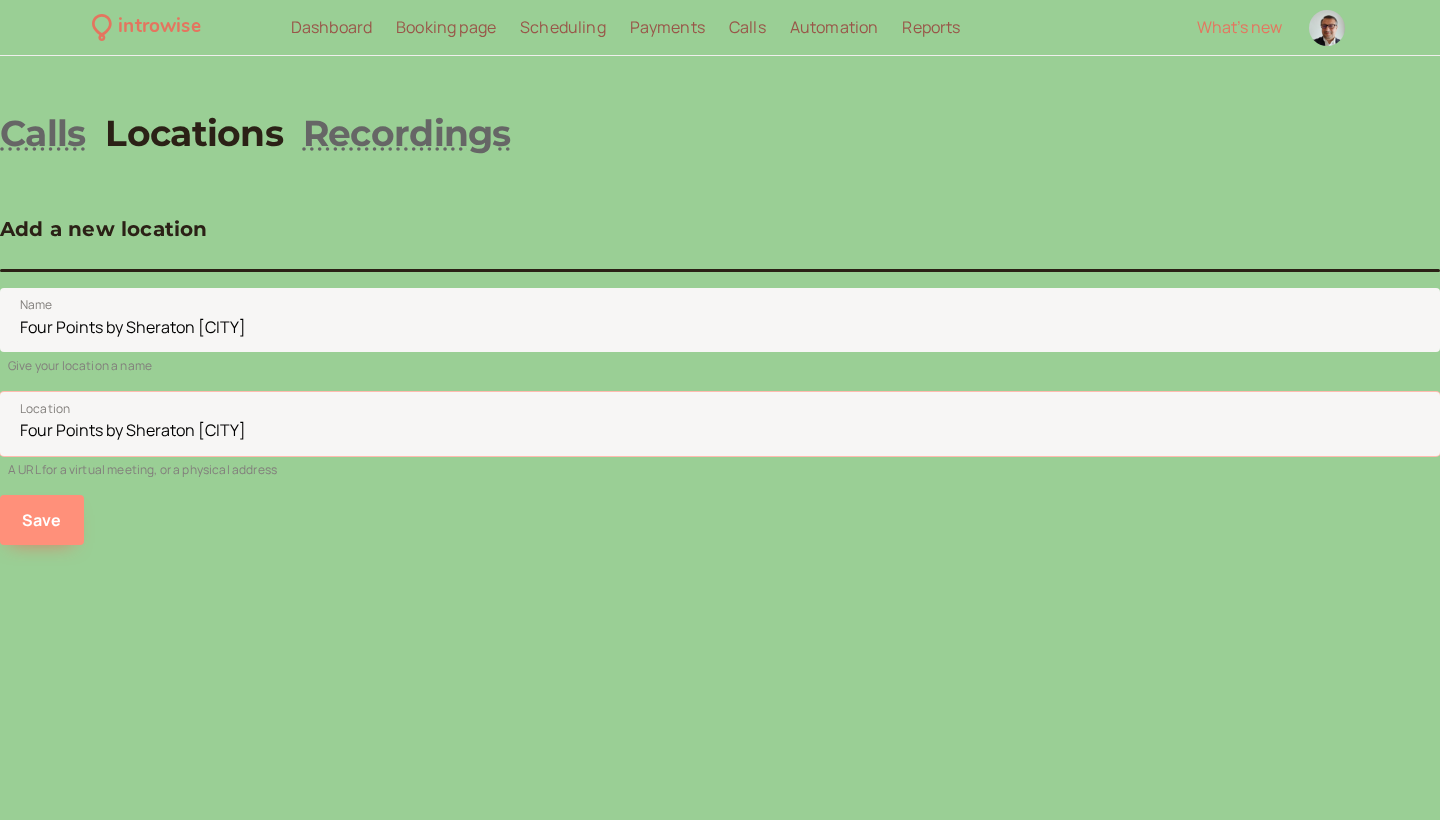type on "Four Points by Sheraton Sesimbra" 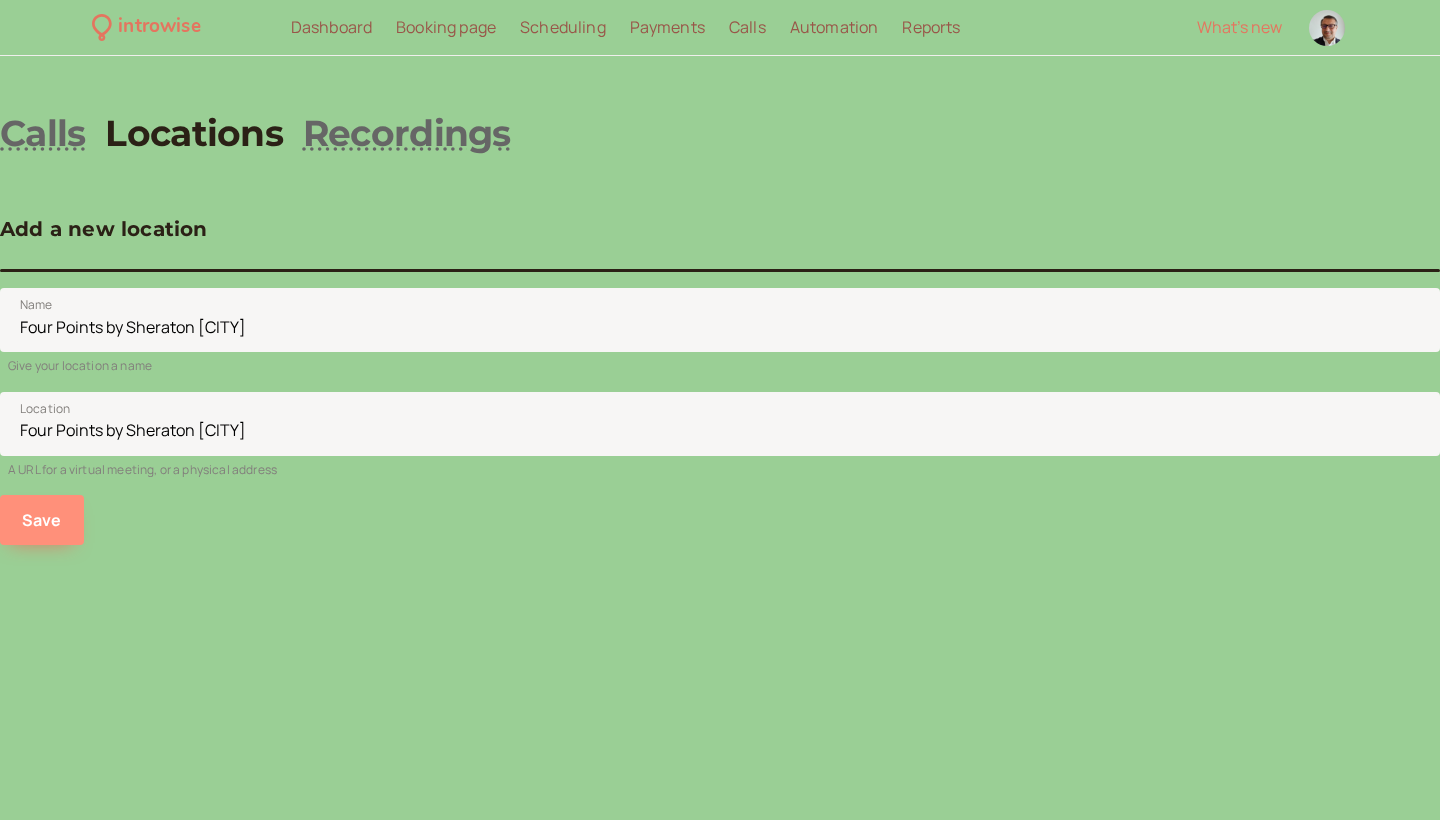 click on "Save" at bounding box center [42, 520] 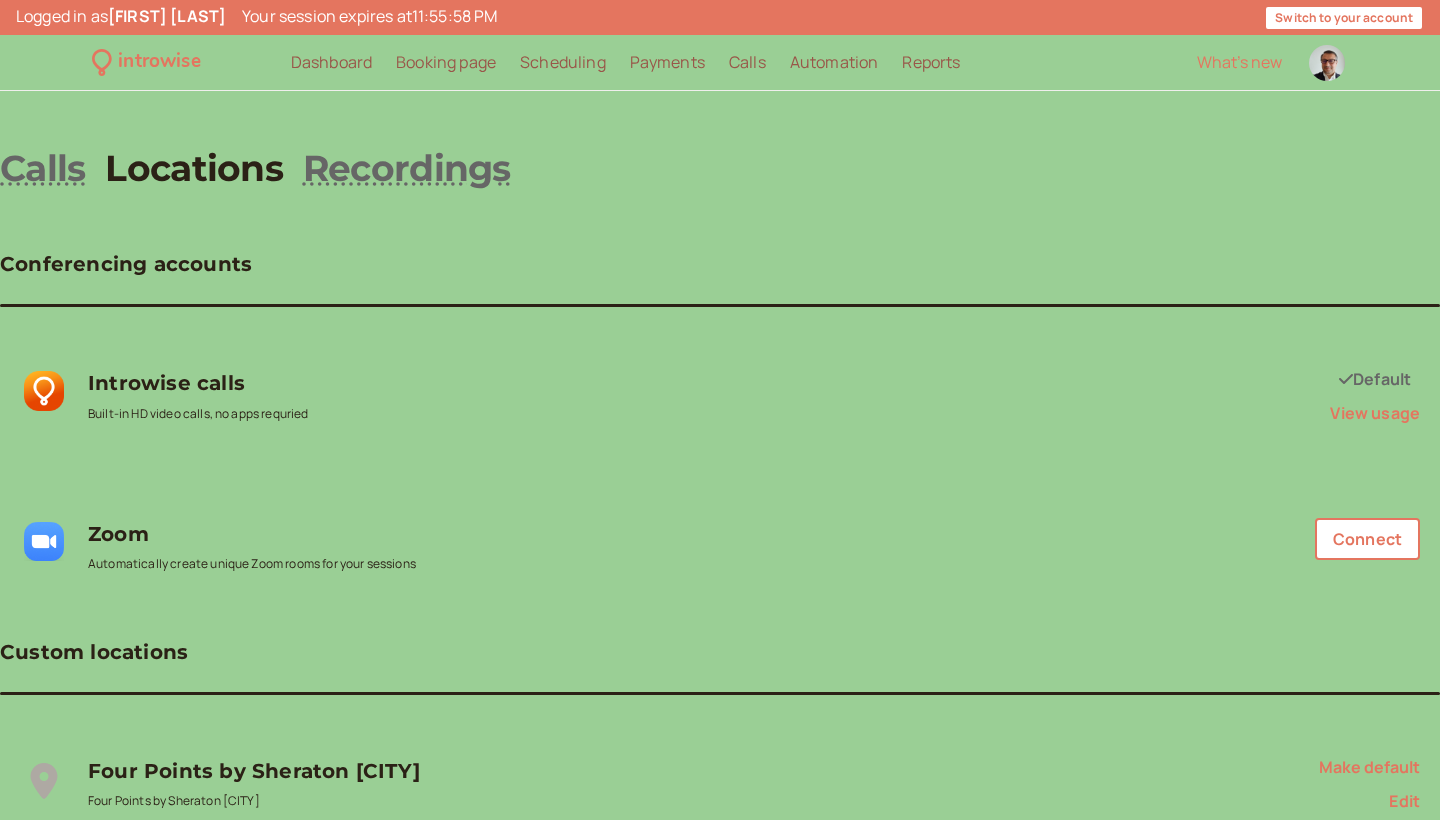 scroll, scrollTop: 0, scrollLeft: 0, axis: both 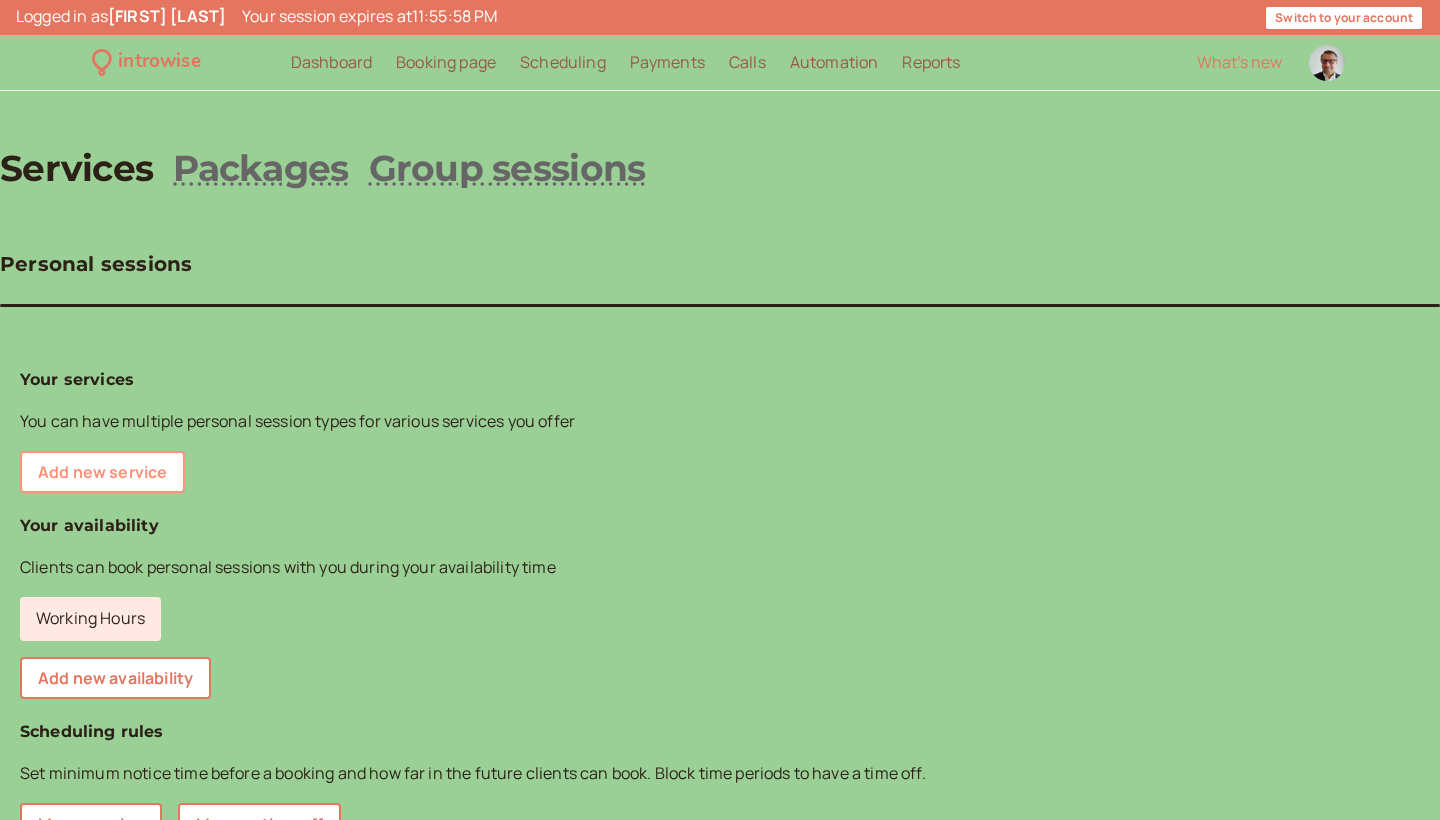 click on "Add new service" at bounding box center [102, 472] 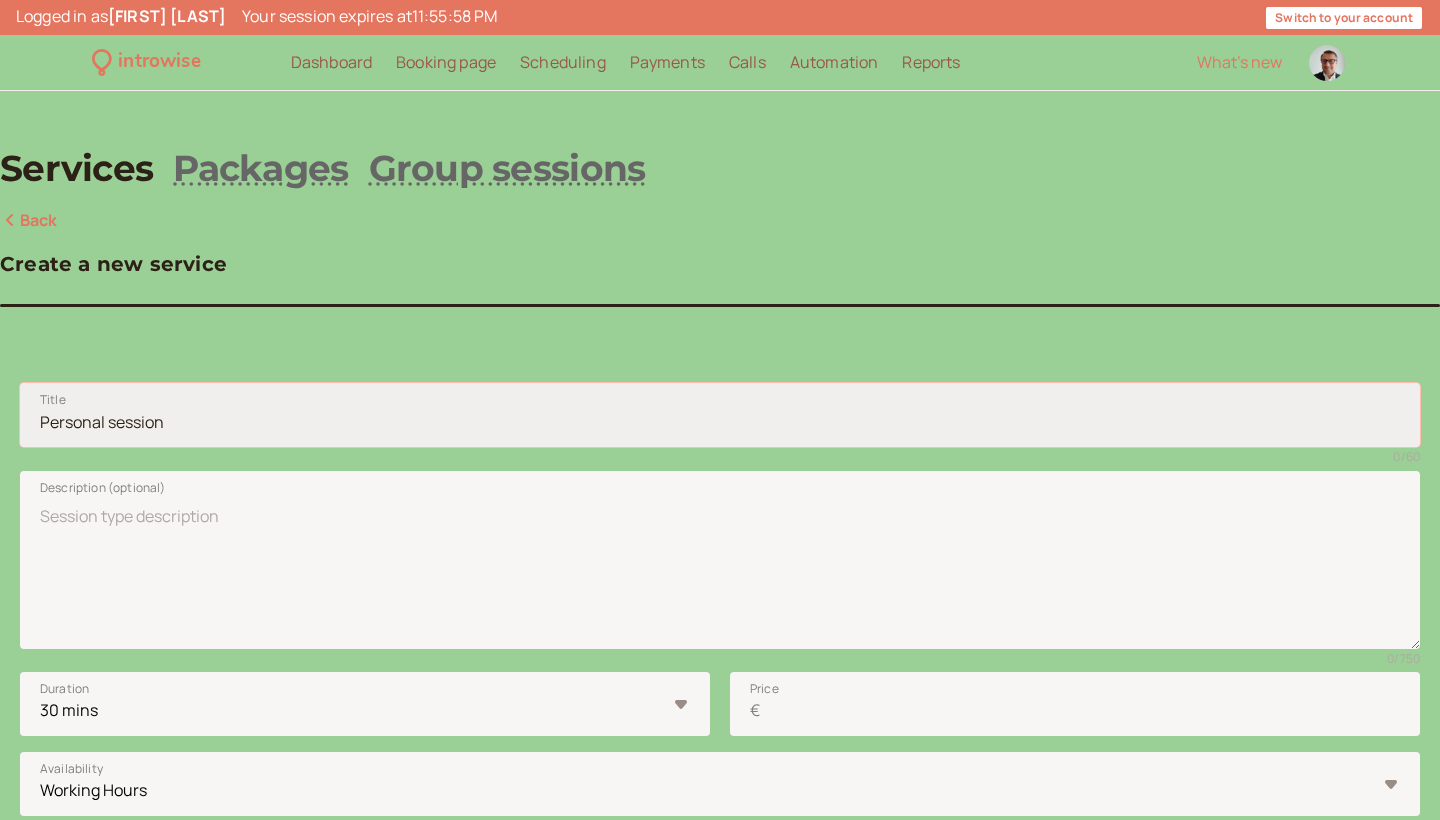 click on "Title" at bounding box center (720, 415) 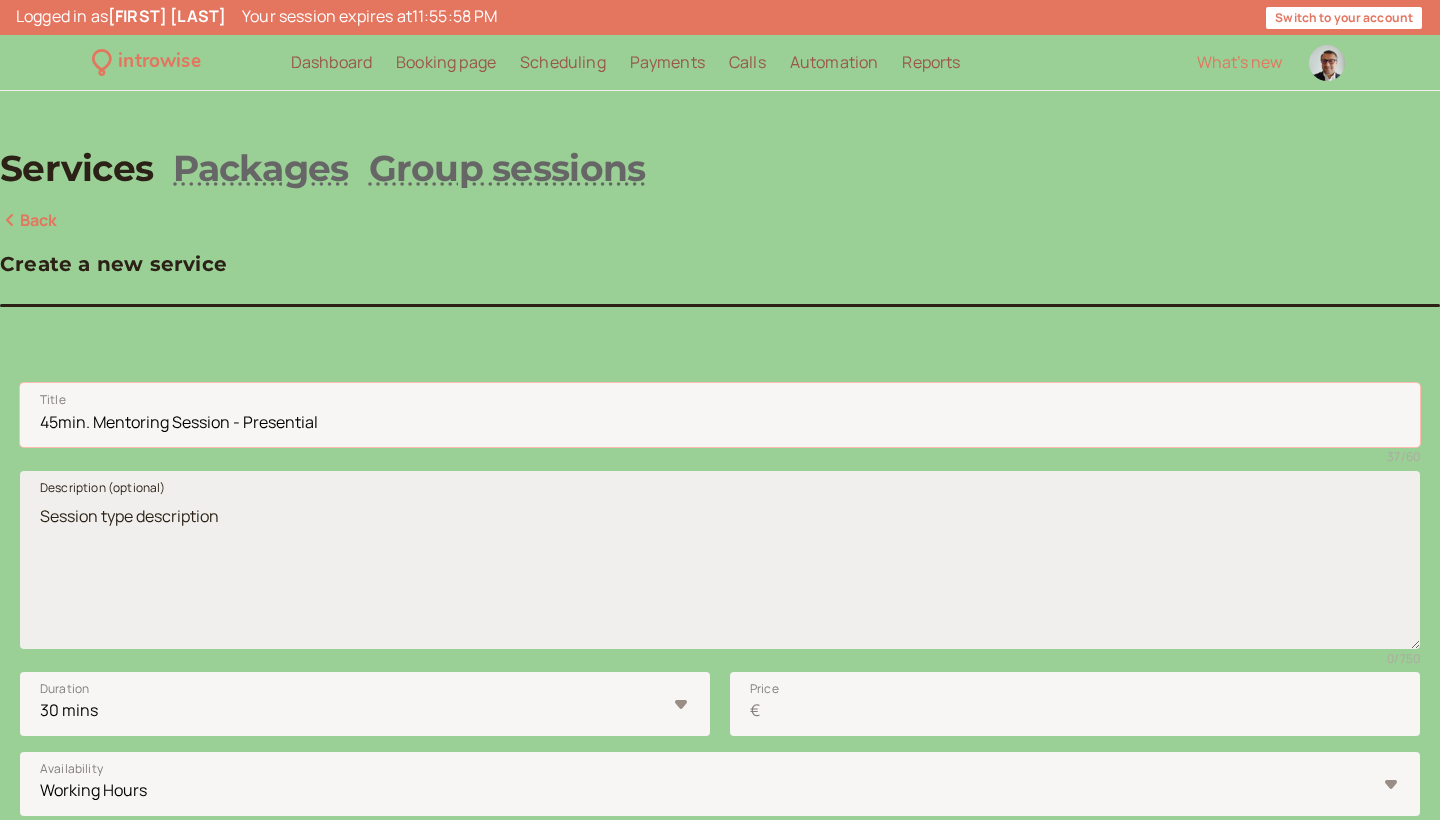type on "45min. Mentoring Session - Presential" 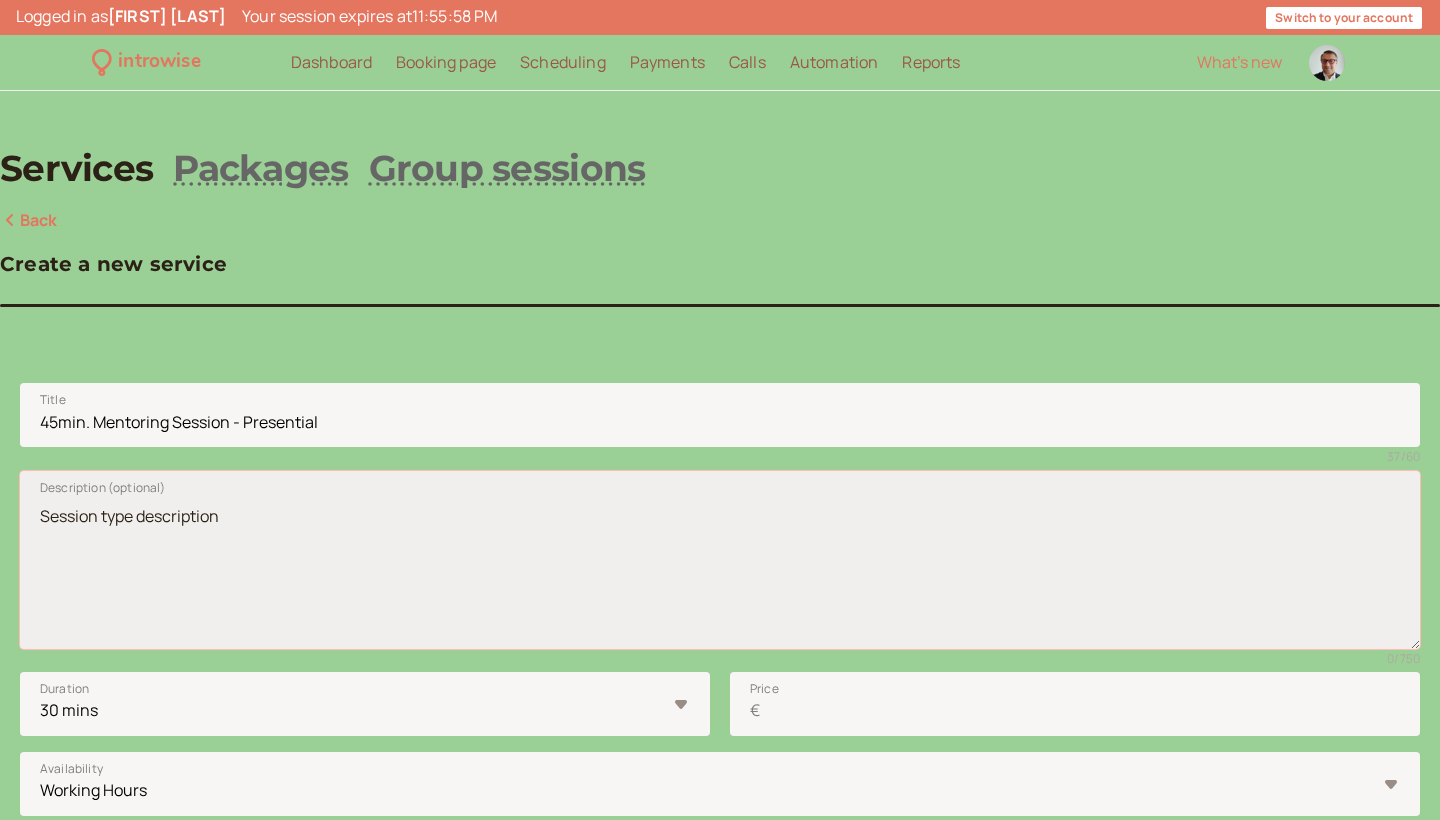 click on "Description (optional)" at bounding box center [720, 560] 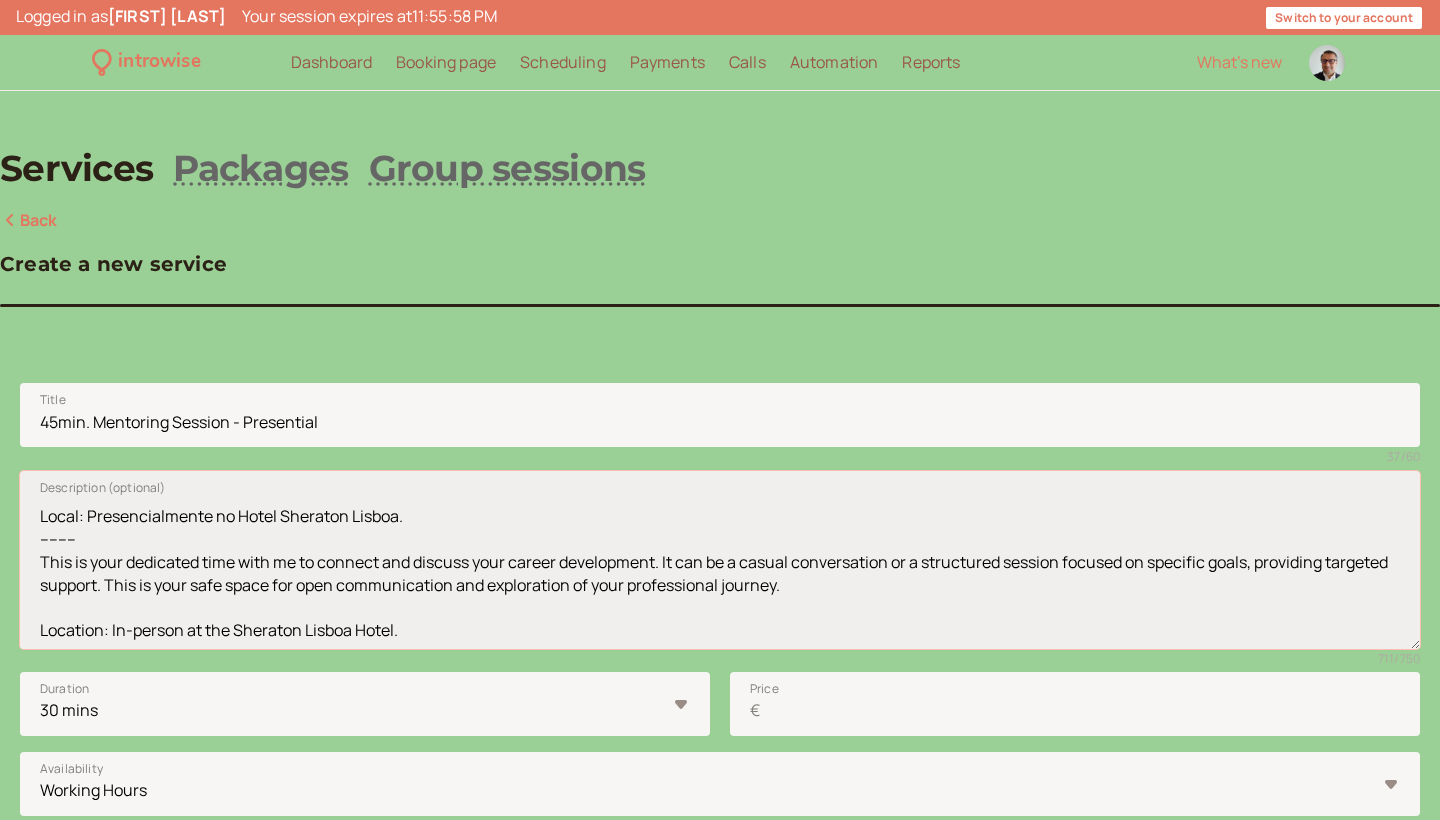 scroll, scrollTop: 193, scrollLeft: 0, axis: vertical 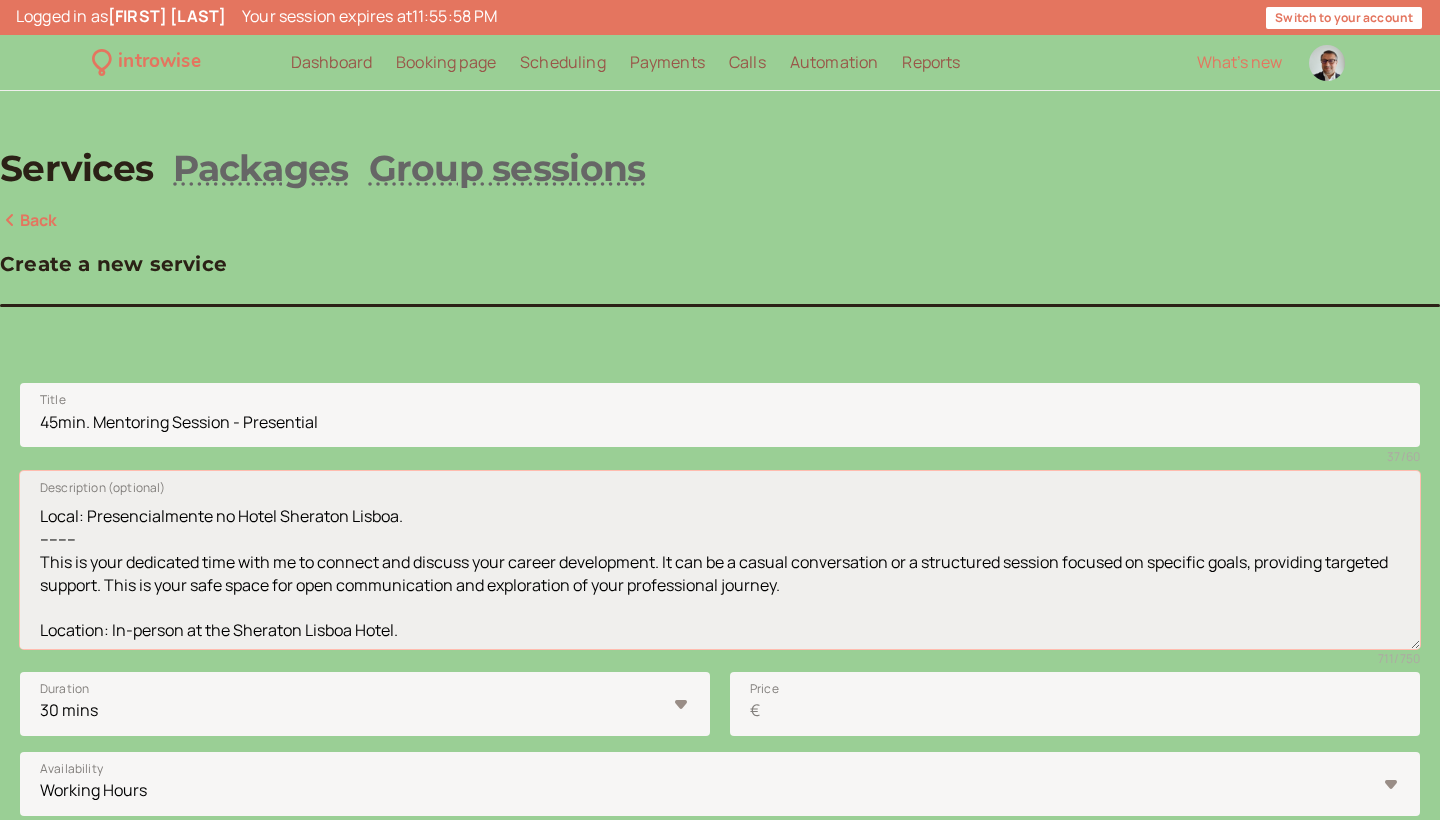 drag, startPoint x: 397, startPoint y: 631, endPoint x: 555, endPoint y: 635, distance: 158.05063 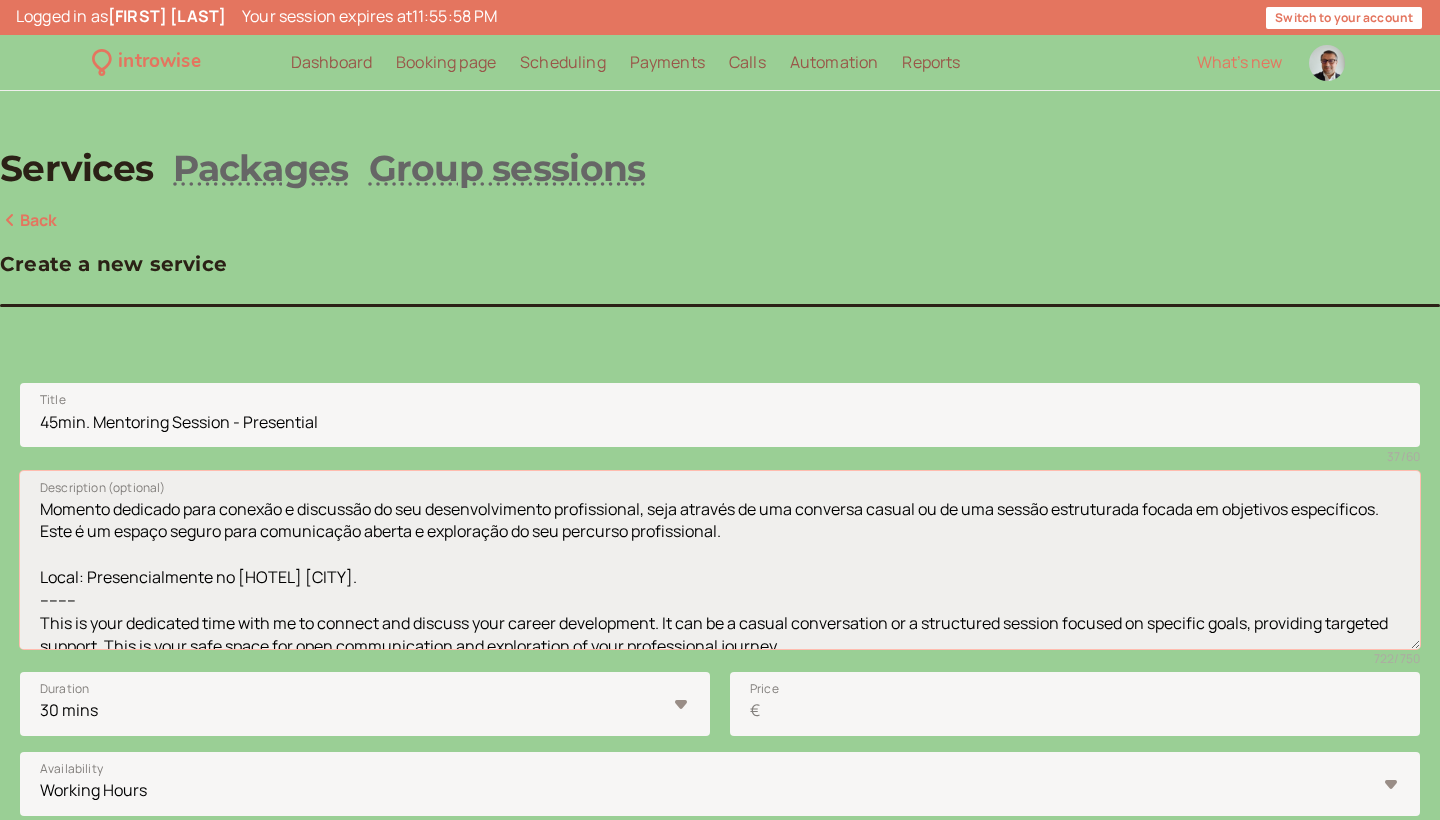 scroll, scrollTop: 55, scrollLeft: 0, axis: vertical 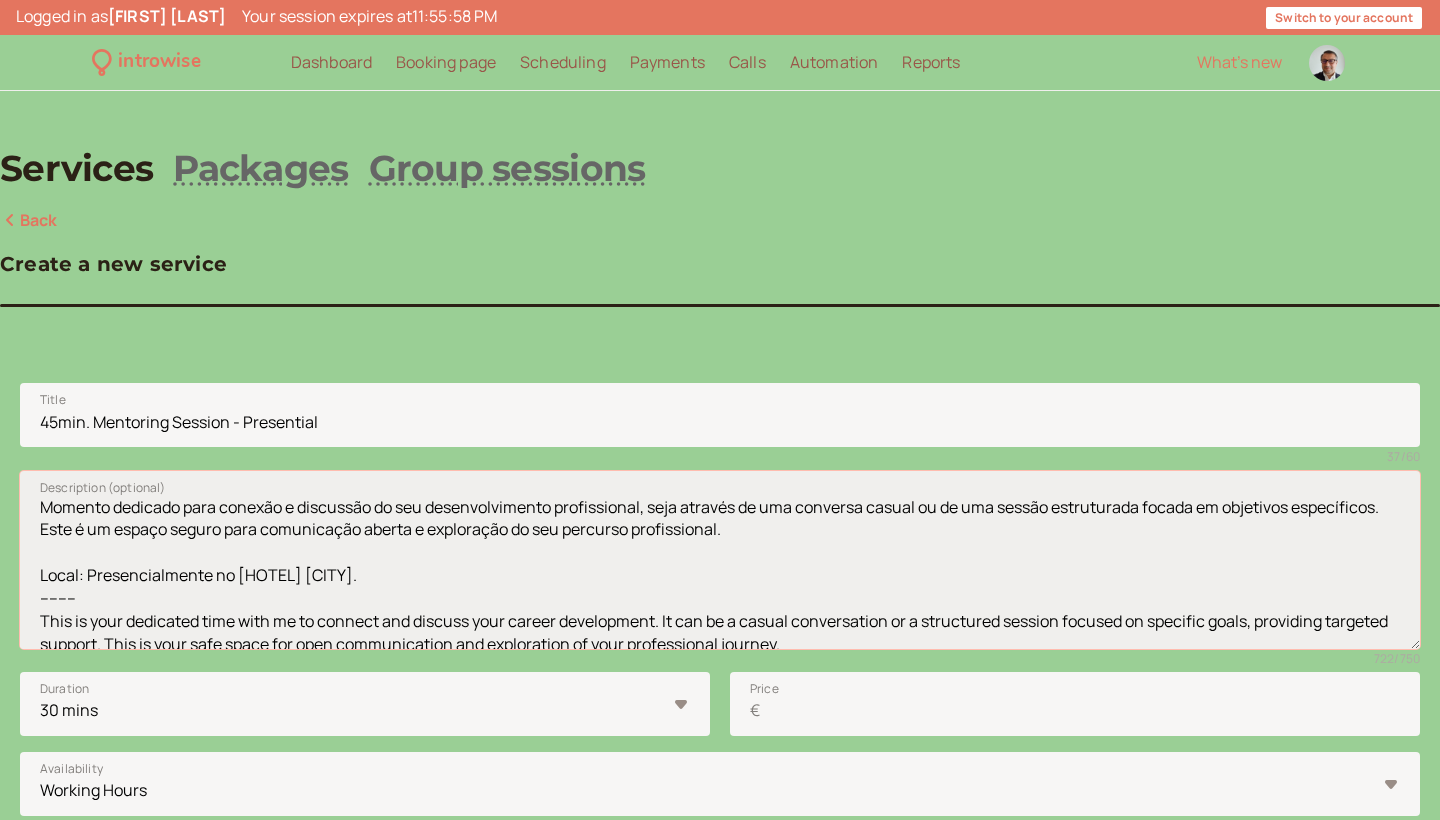 drag, startPoint x: 398, startPoint y: 616, endPoint x: 557, endPoint y: 616, distance: 159 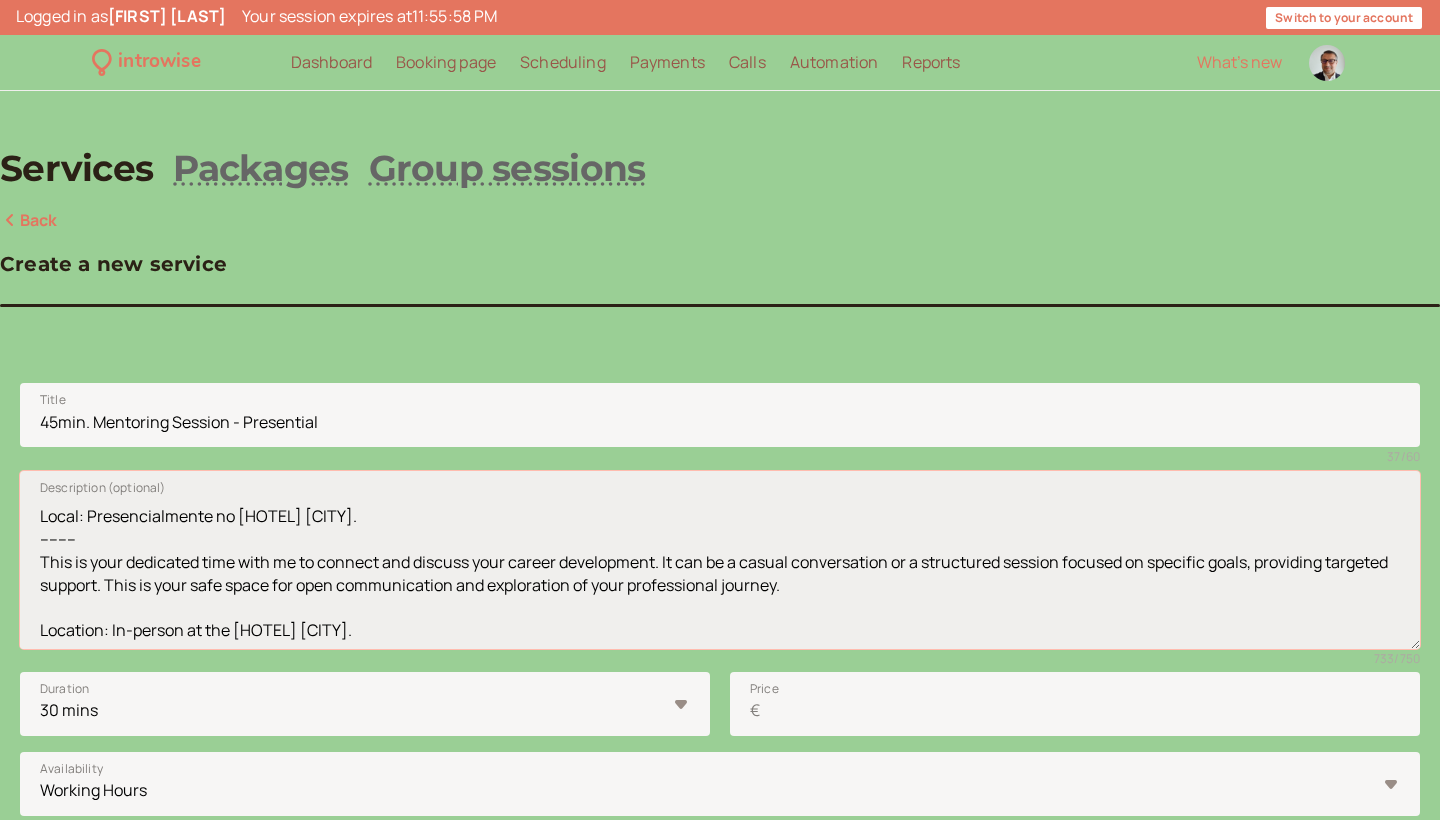scroll, scrollTop: 193, scrollLeft: 0, axis: vertical 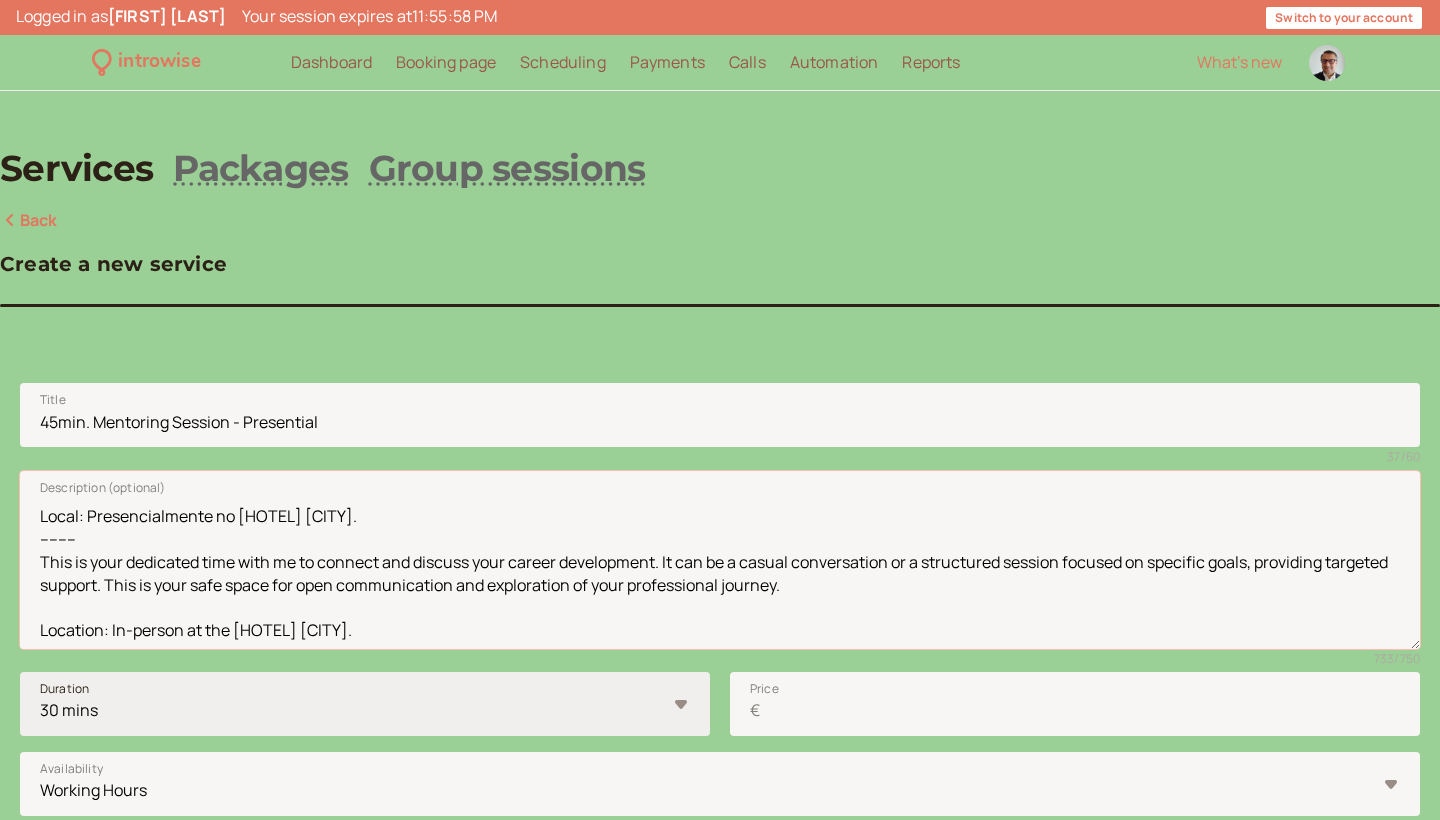 type on "(Sessão de mentoring de 45min. - Presencial)
Momento dedicado para conexão e discussão do seu desenvolvimento profissional, seja através de uma conversa casual ou de uma sessão estruturada focada em objetivos específicos. Este é um espaço seguro para comunicação aberta e exploração do seu percurso profissional.
Local: Presencialmente no Four Points by Sheraton Sesimbra.
--------
This is your dedicated time with me to connect and discuss your career development. It can be a casual conversation or a structured session focused on specific goals, providing targeted support. This is your safe space for open communication and exploration of your professional journey.
Location: In-person at the Four Points by Sheraton Sesimbra." 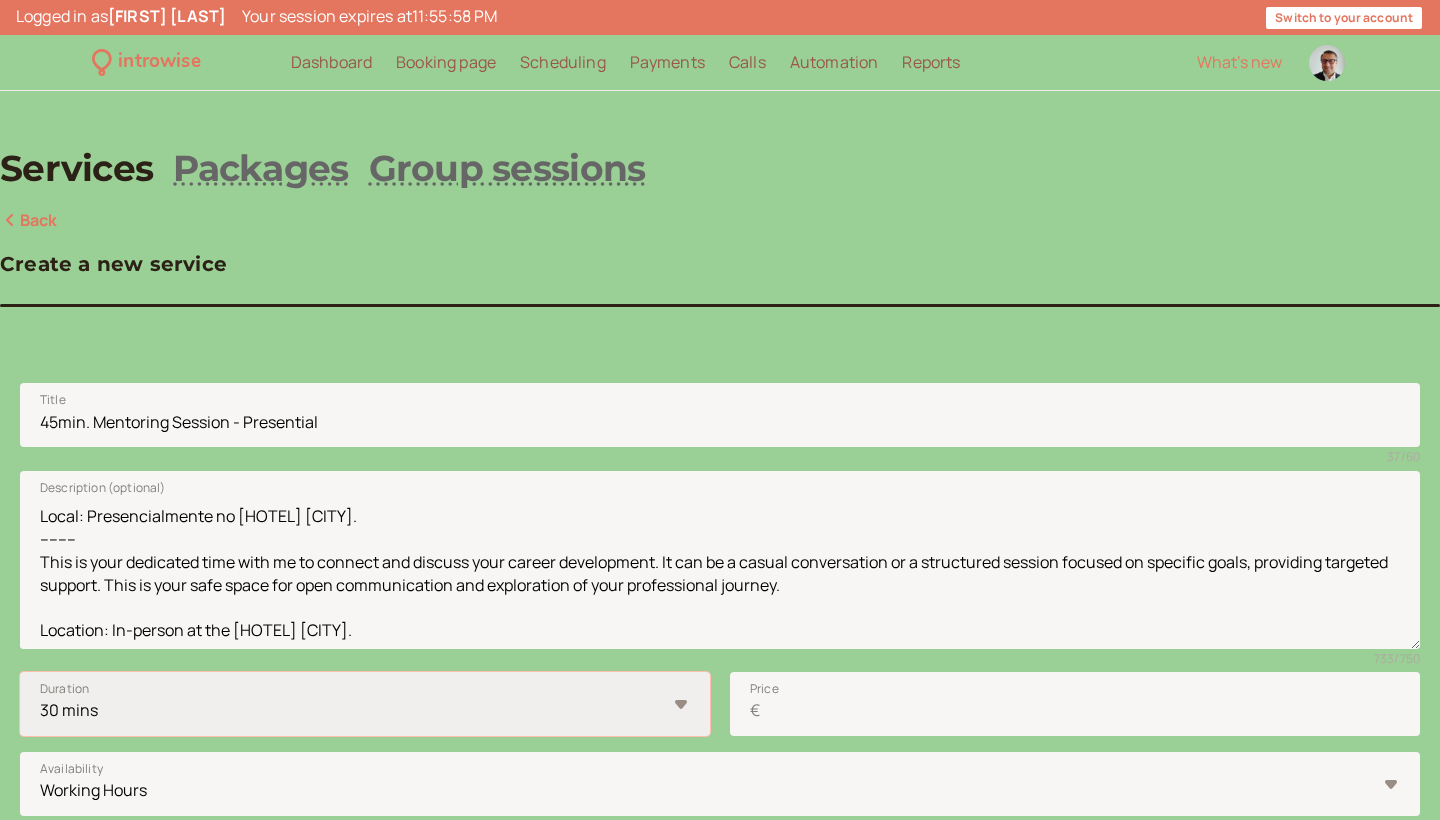 select on "45" 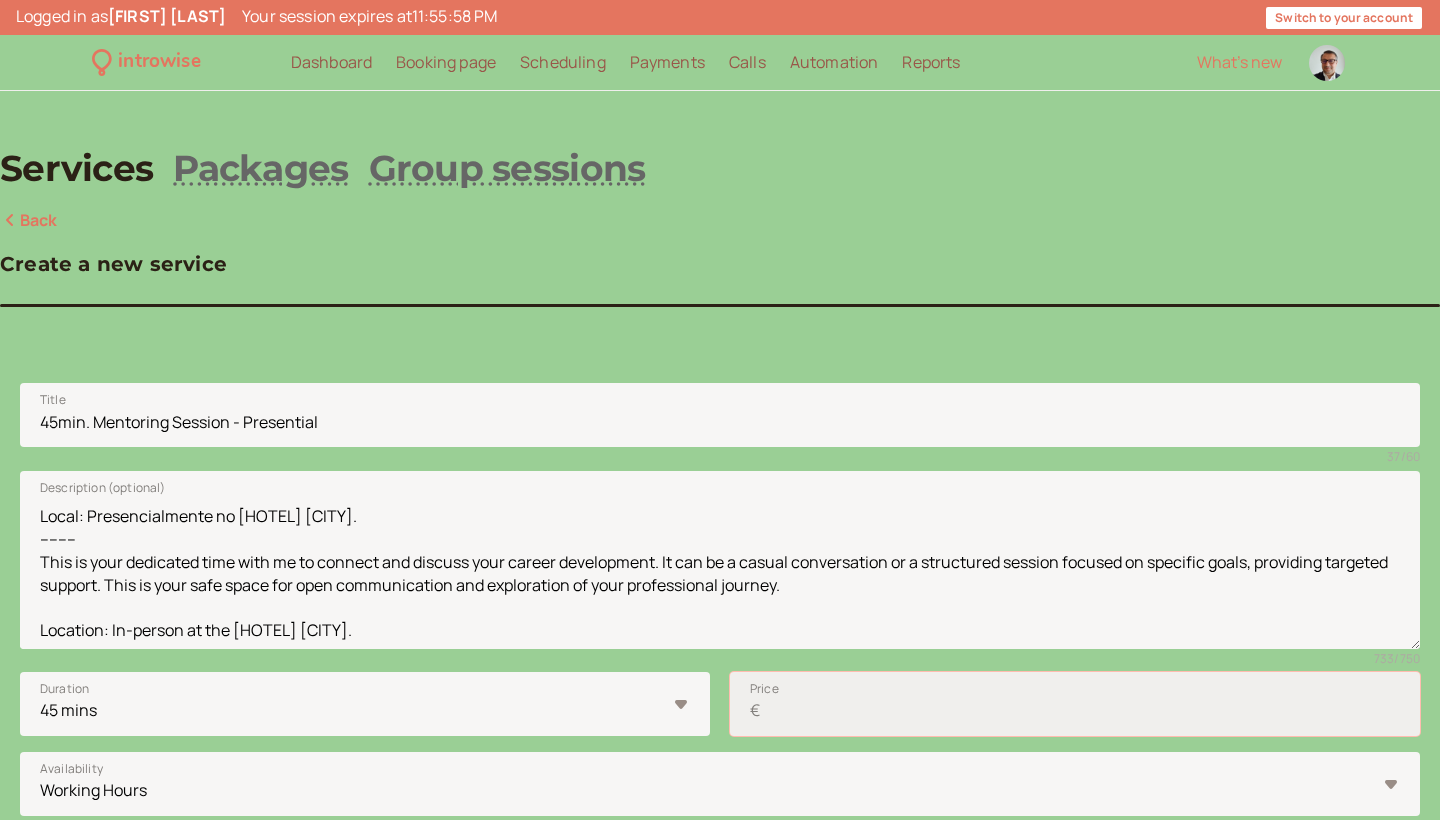 click on "Price €" at bounding box center [1075, 704] 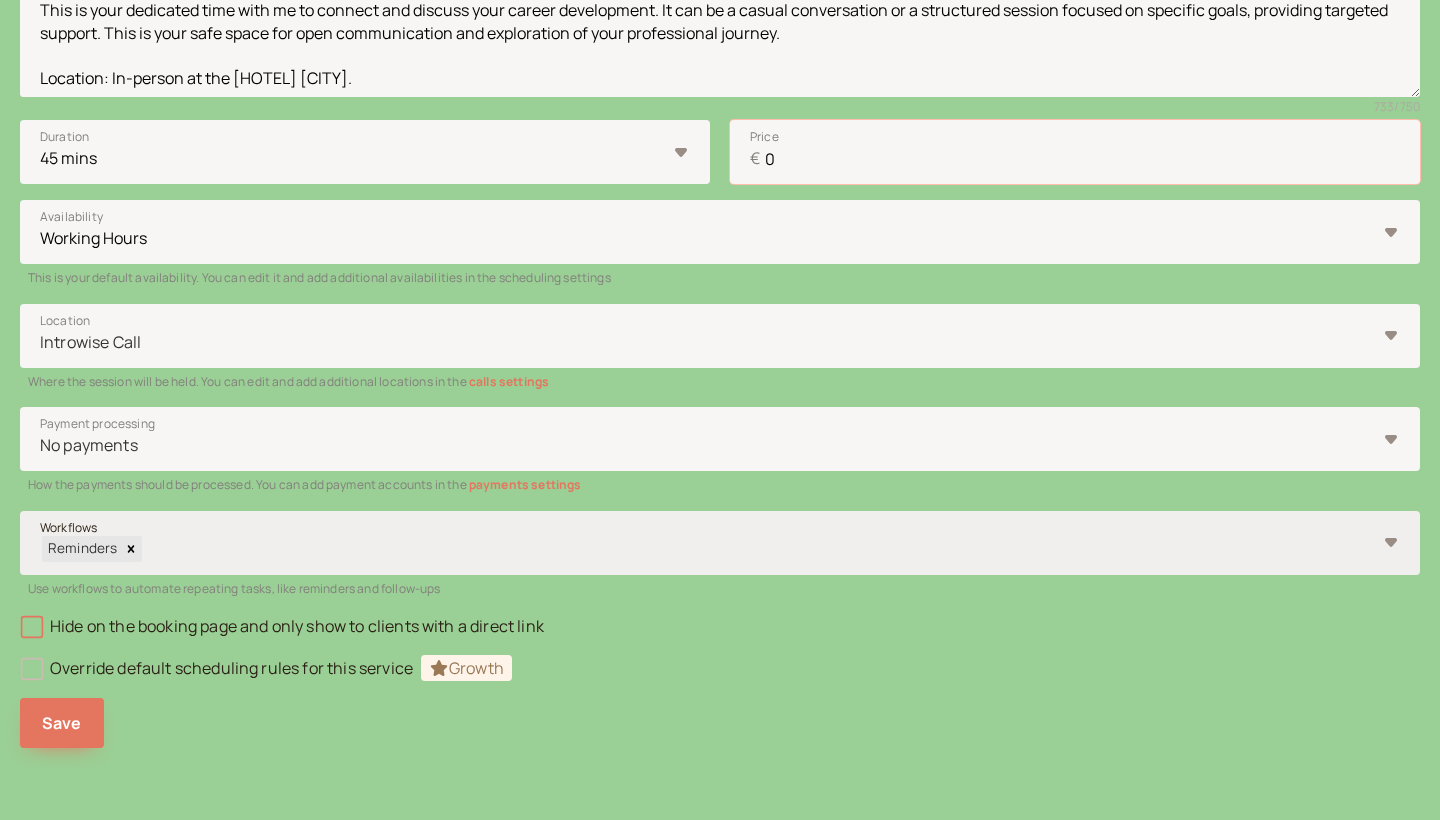 scroll, scrollTop: 551, scrollLeft: 0, axis: vertical 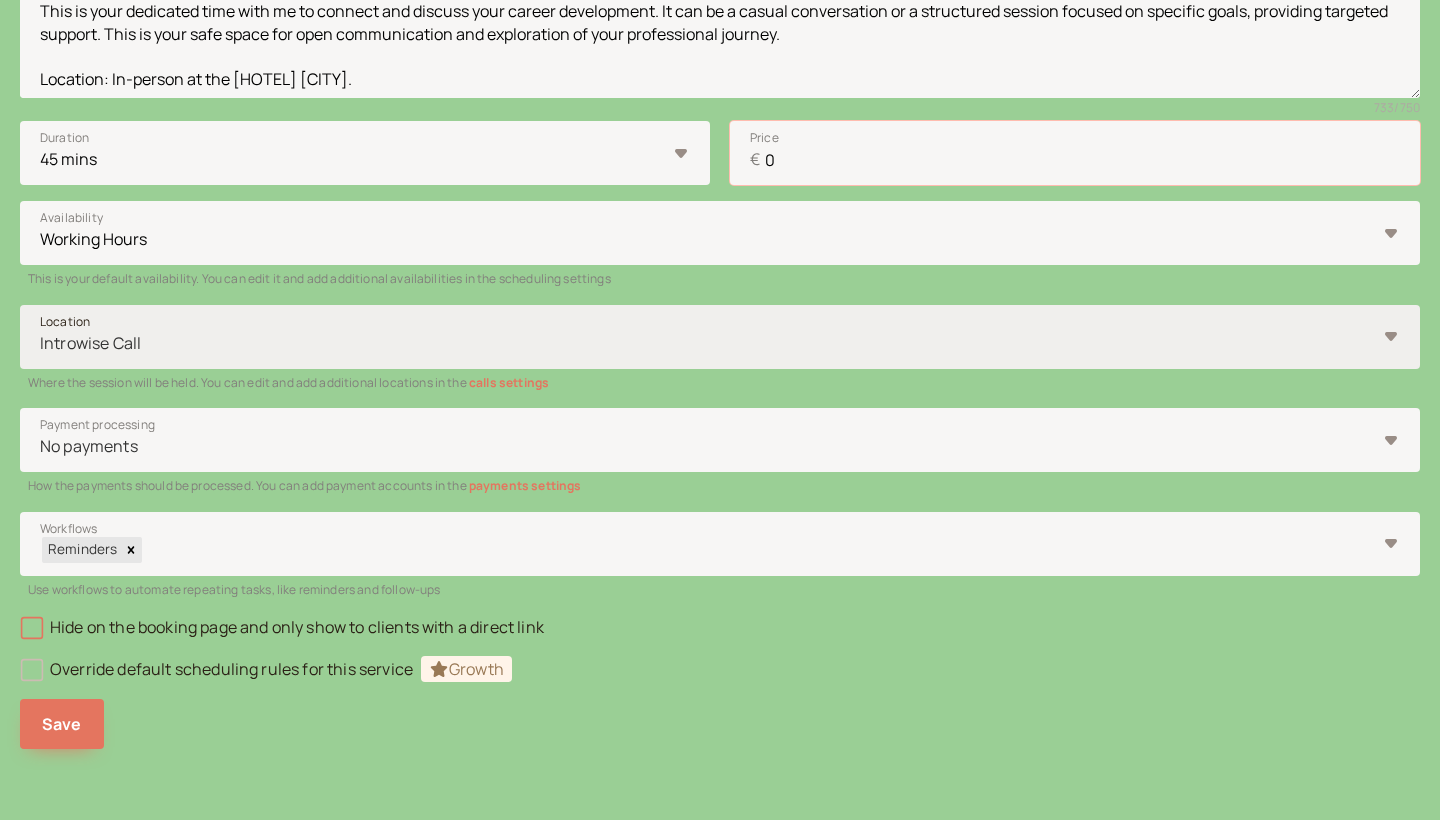 type on "0" 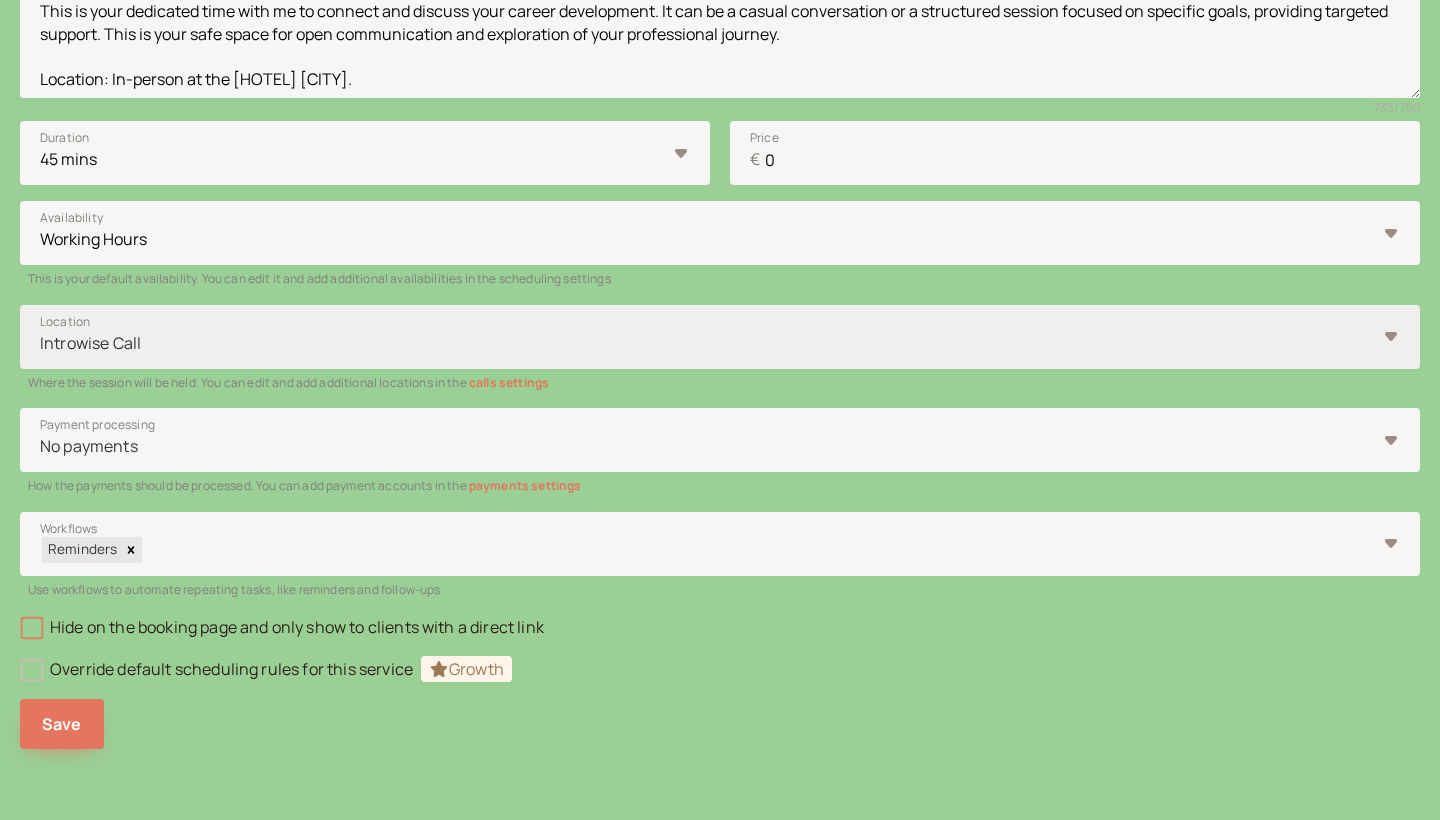 click on "Introwise Call" at bounding box center (709, 343) 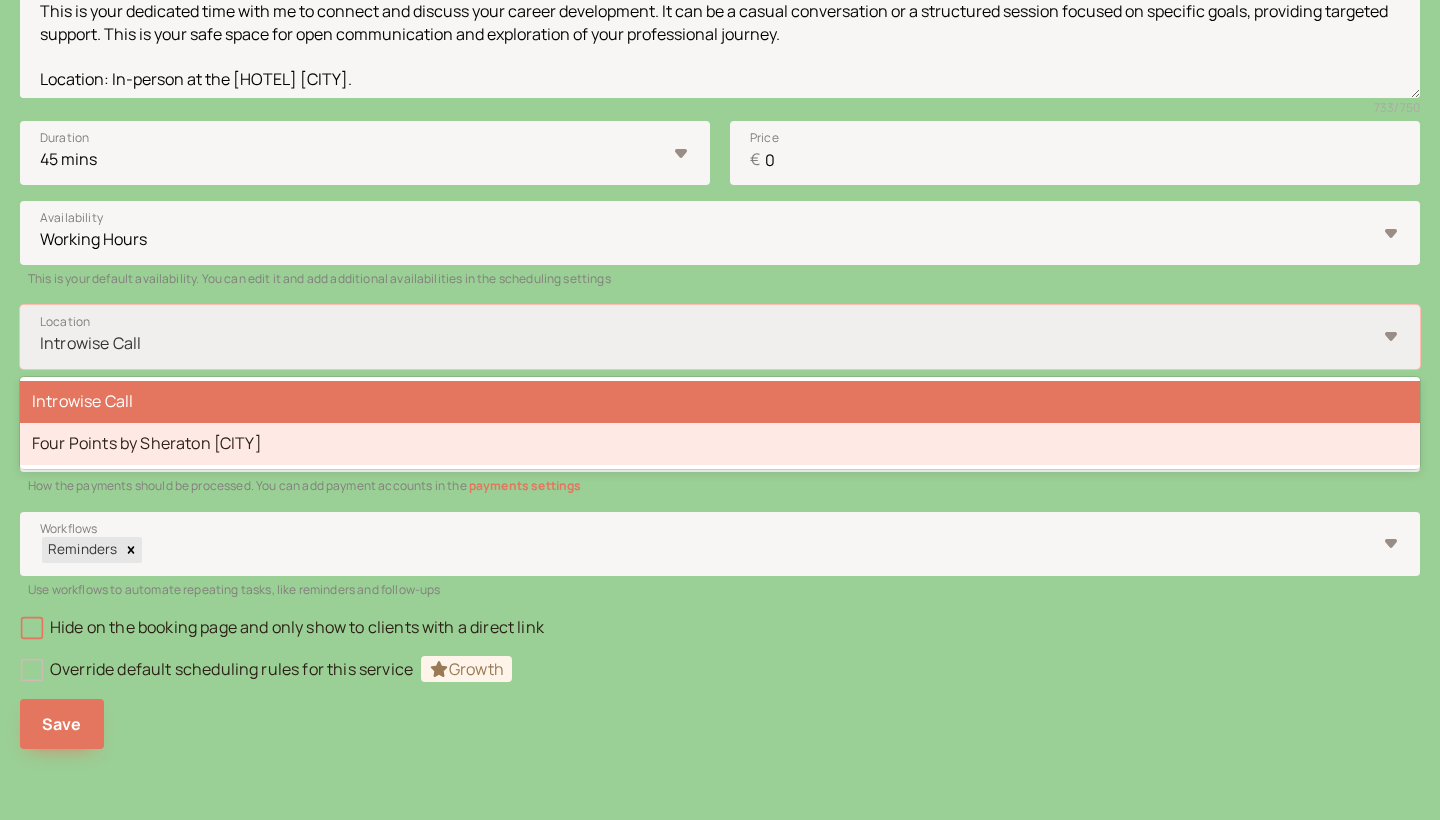 click on "[BRAND] [BRAND] [BRAND]" at bounding box center [720, 444] 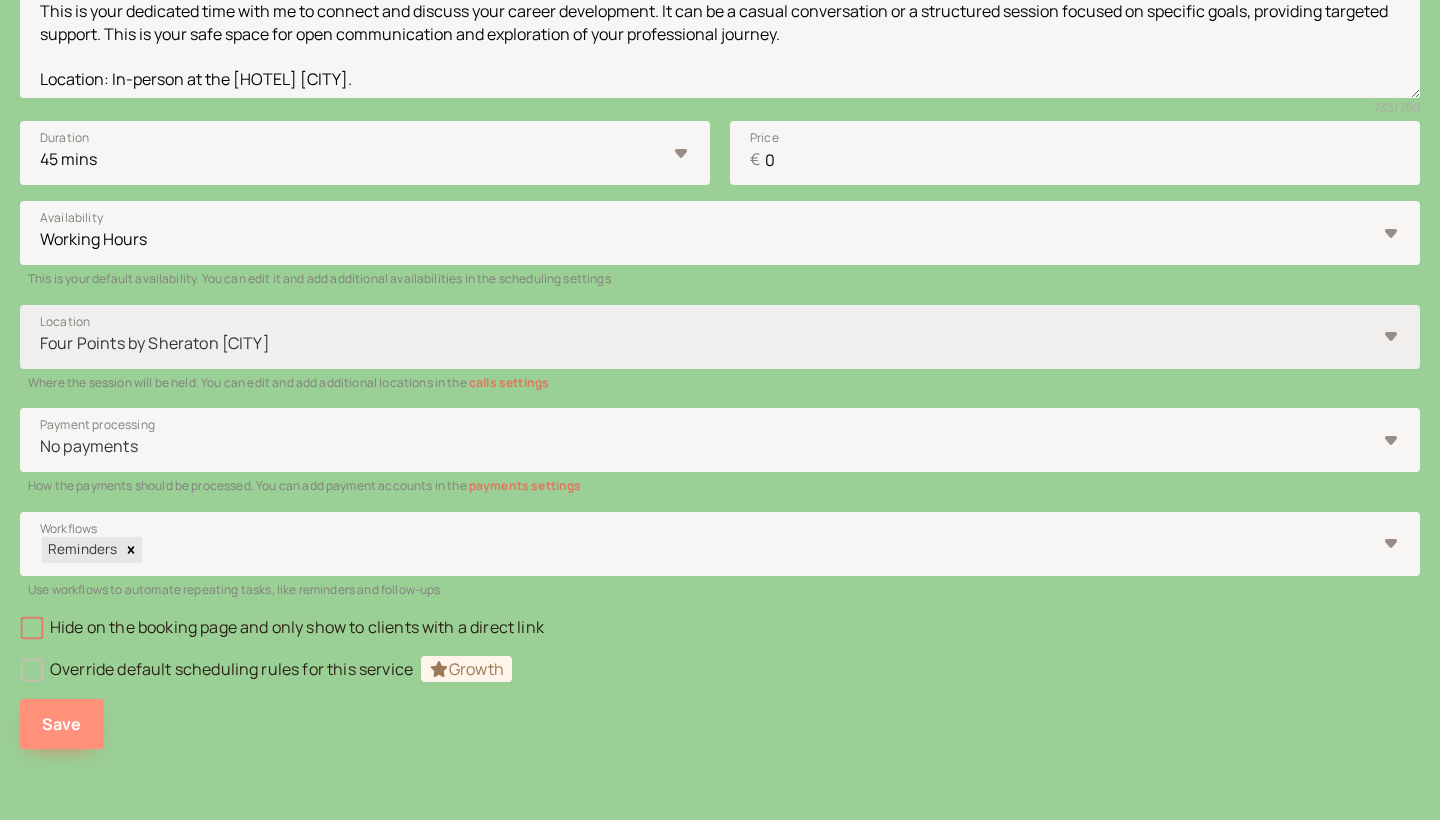 click on "Save" at bounding box center (62, 724) 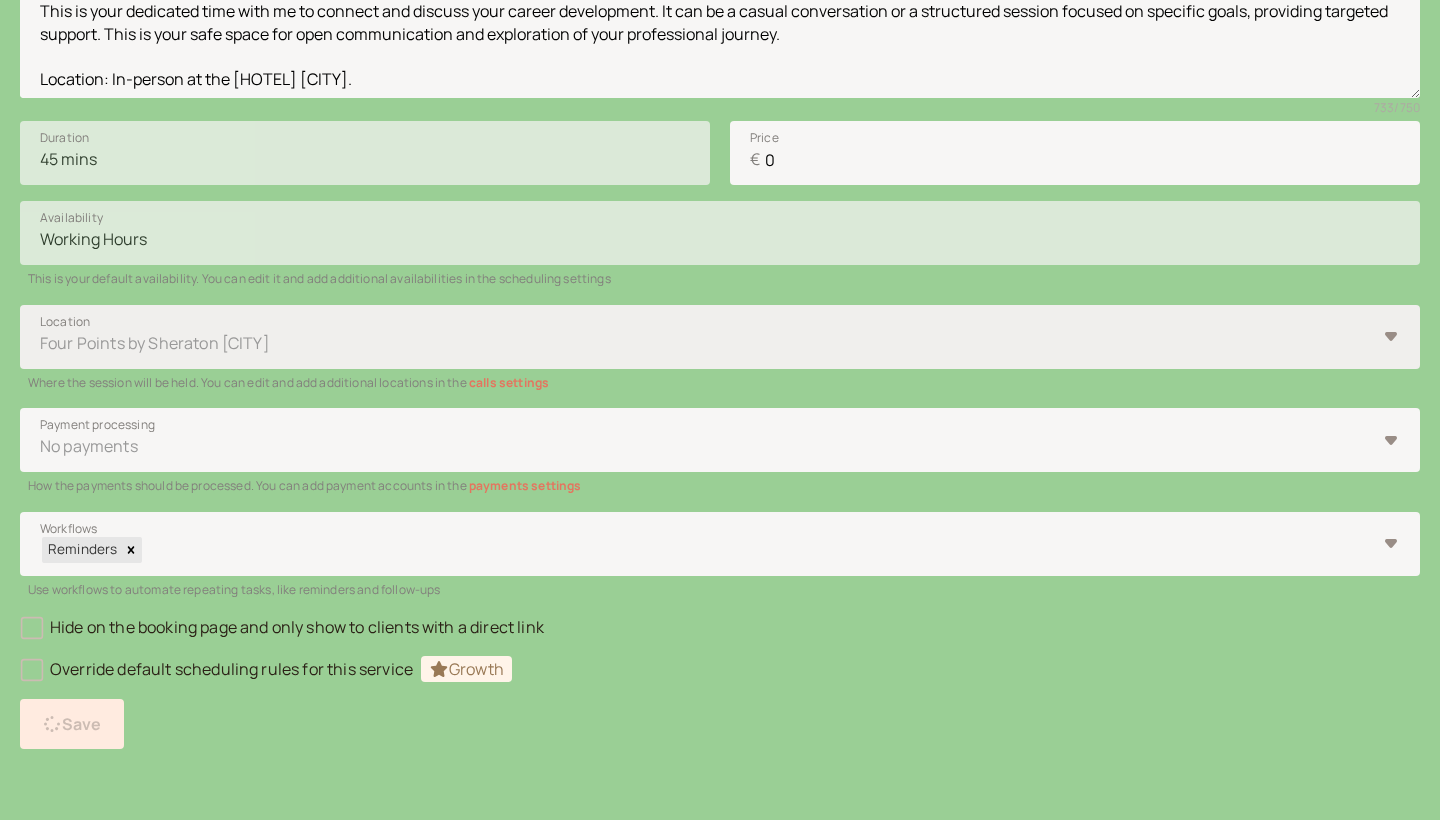scroll, scrollTop: 35, scrollLeft: 0, axis: vertical 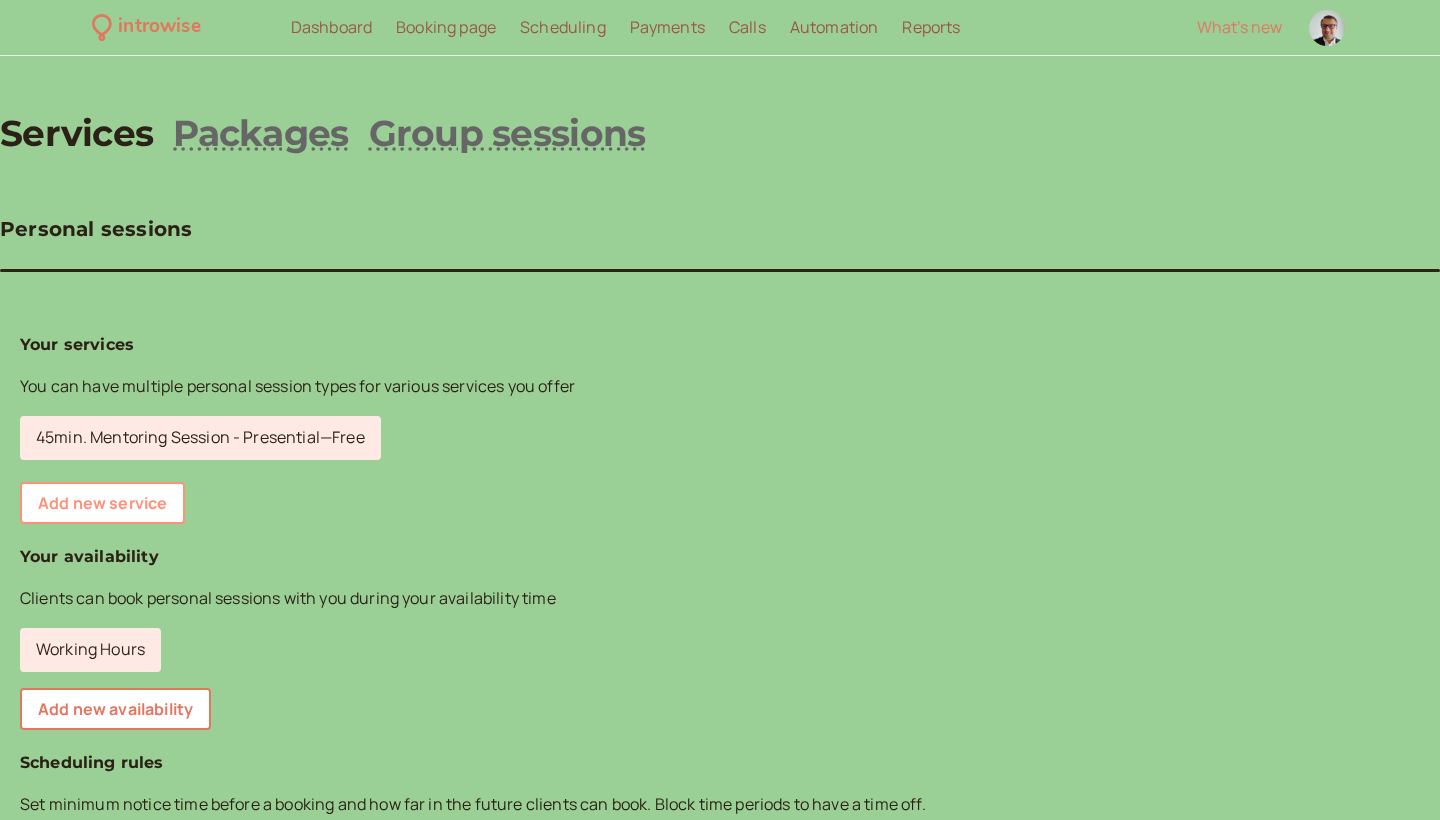 click on "Add new service" at bounding box center [102, 503] 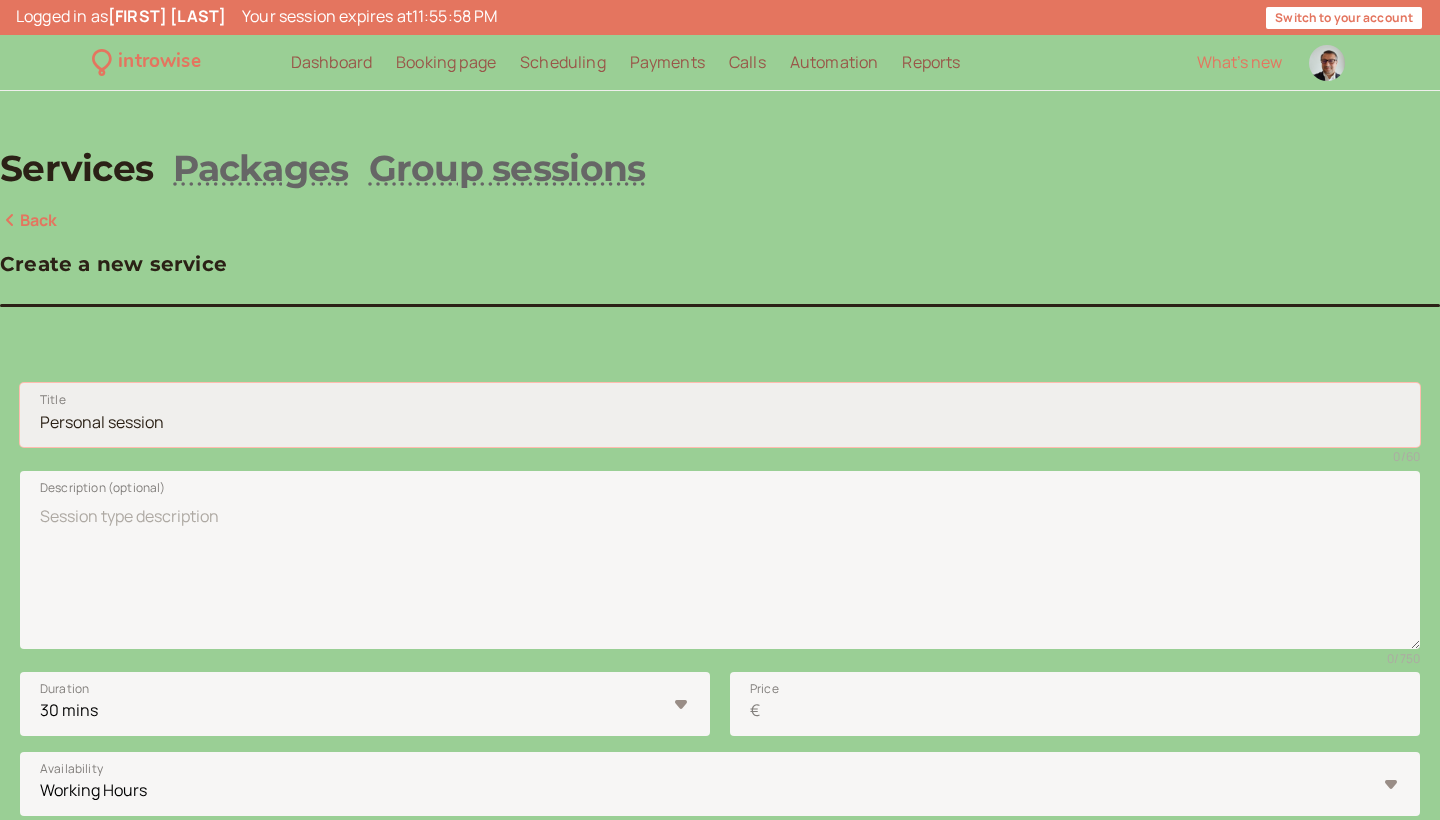 click on "Title" at bounding box center [720, 415] 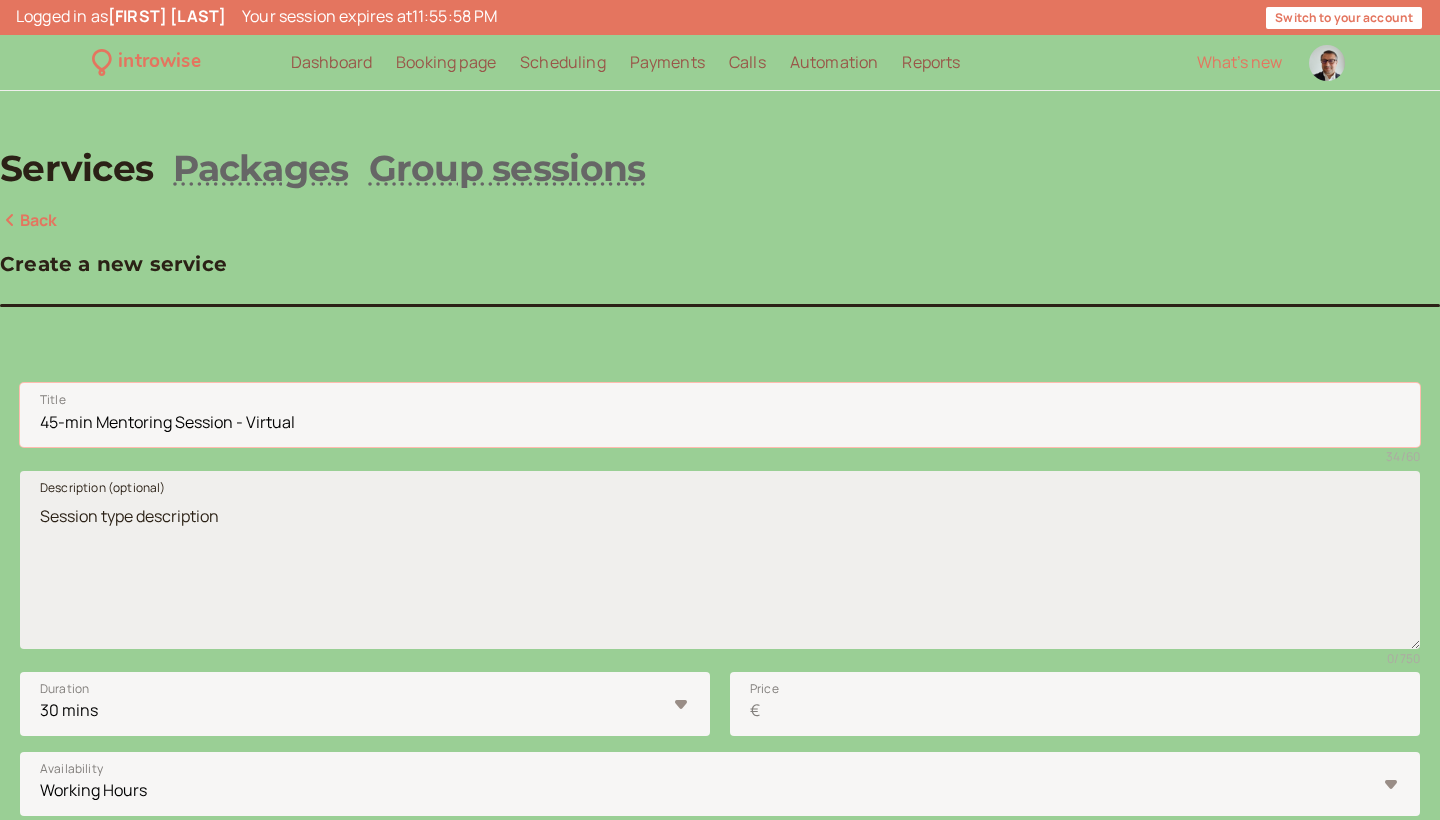 type on "45-min Mentoring Session - Virtual" 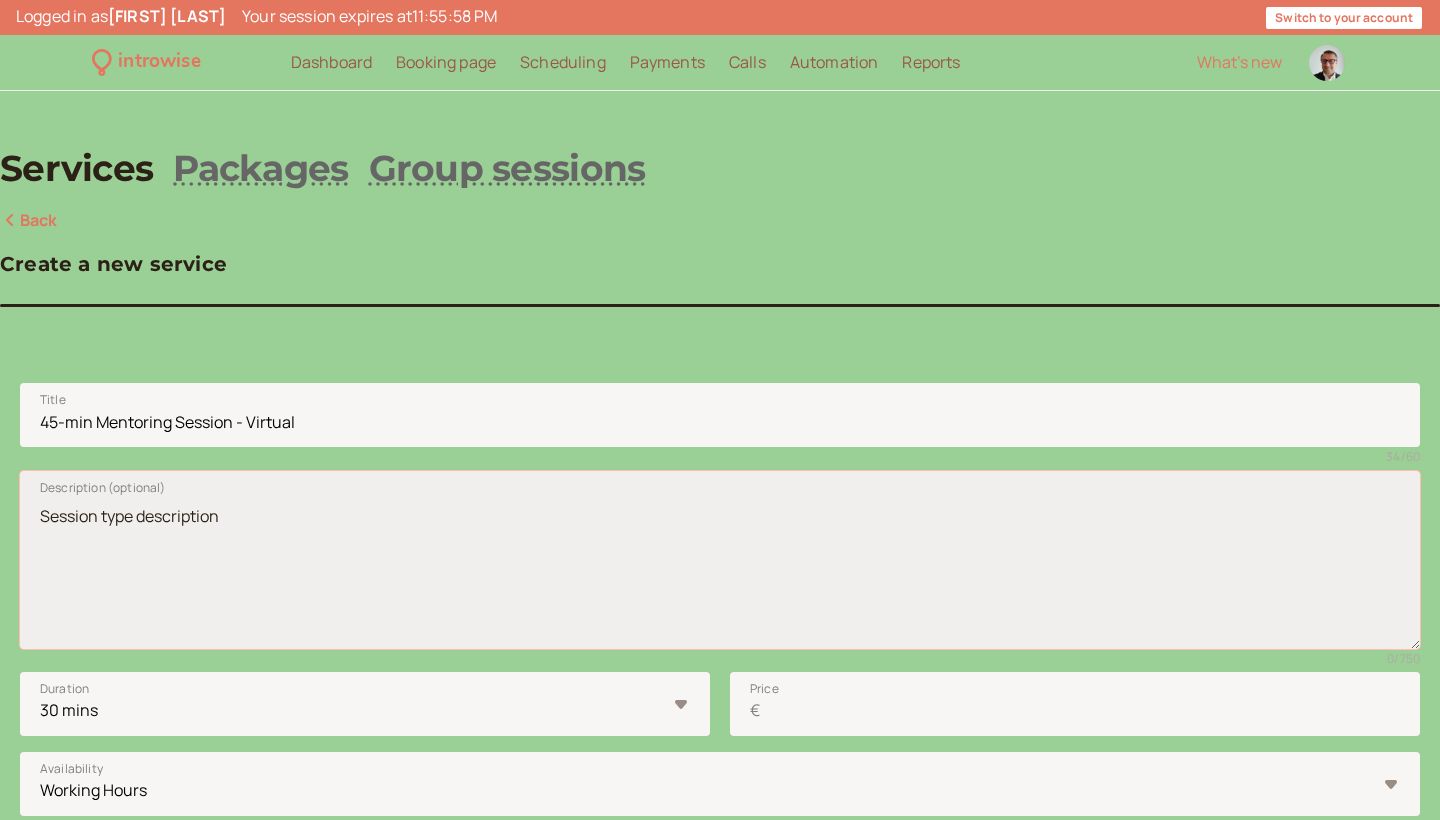 click on "Description (optional)" at bounding box center [720, 560] 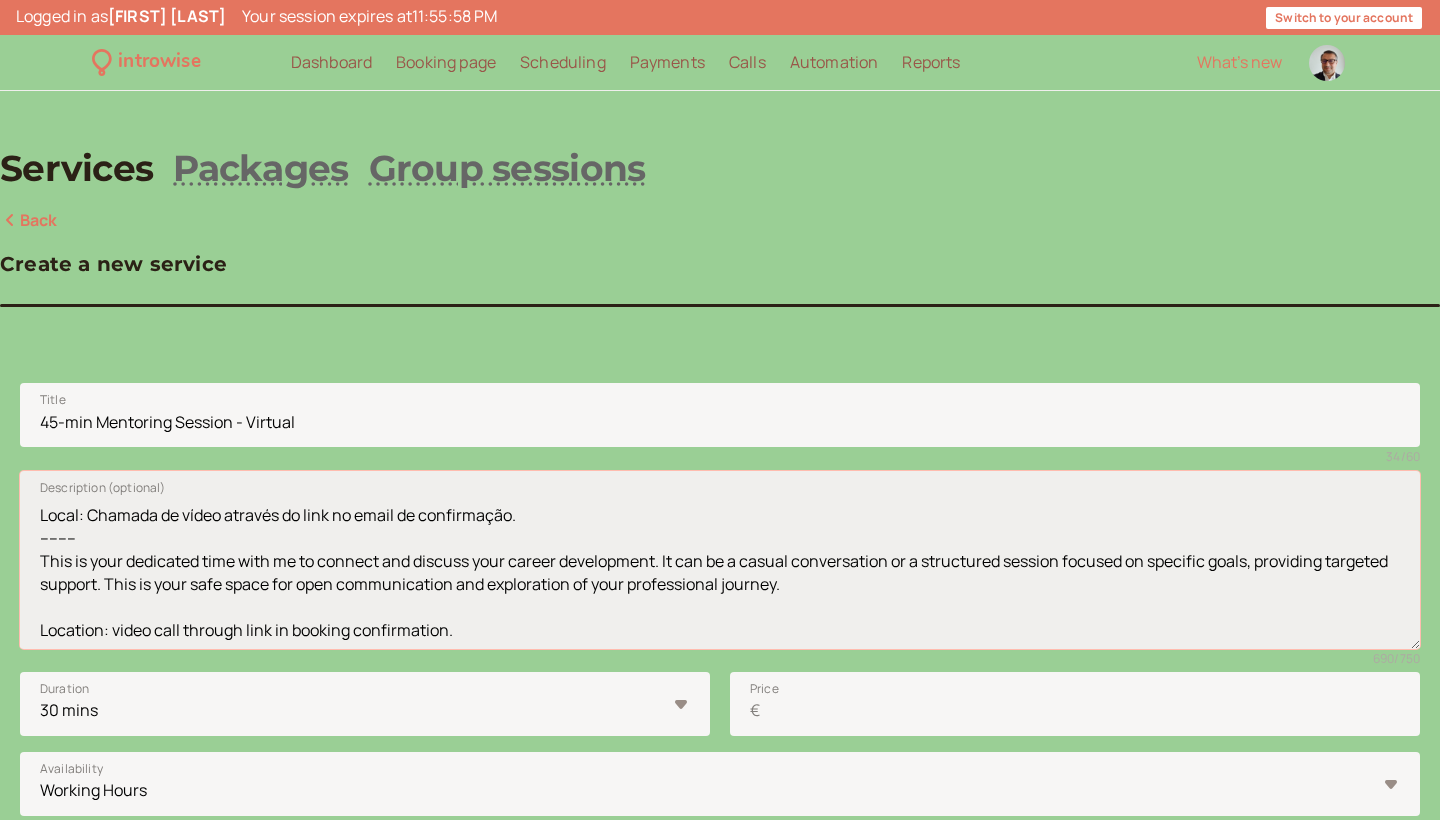 scroll, scrollTop: 149, scrollLeft: 0, axis: vertical 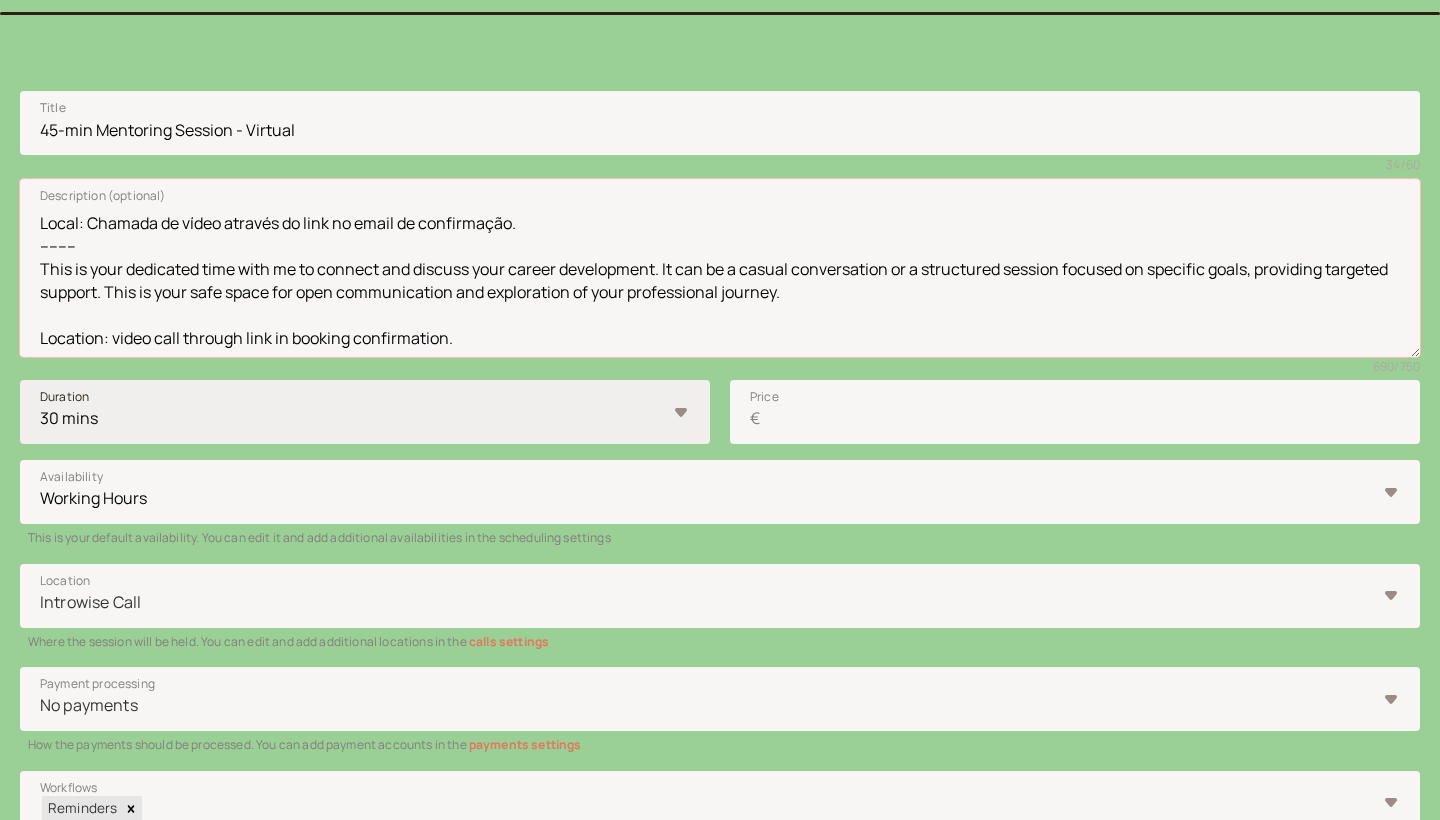 type on "Momento dedicado para conexão e discussão do seu desenvolvimento profissional, seja através de uma conversa casual ou de uma sessão estruturada focada em objetivos específicos. Este é um espaço seguro para comunicação aberta e exploração do seu percurso profissional.
Local: Chamada de vídeo através do link no email de confirmação.
--------
This is your dedicated time with me to connect and discuss your career development. It can be a casual conversation or a structured session focused on specific goals, providing targeted support. This is your safe space for open communication and exploration of your professional journey.
Location: video call through link in booking confirmation." 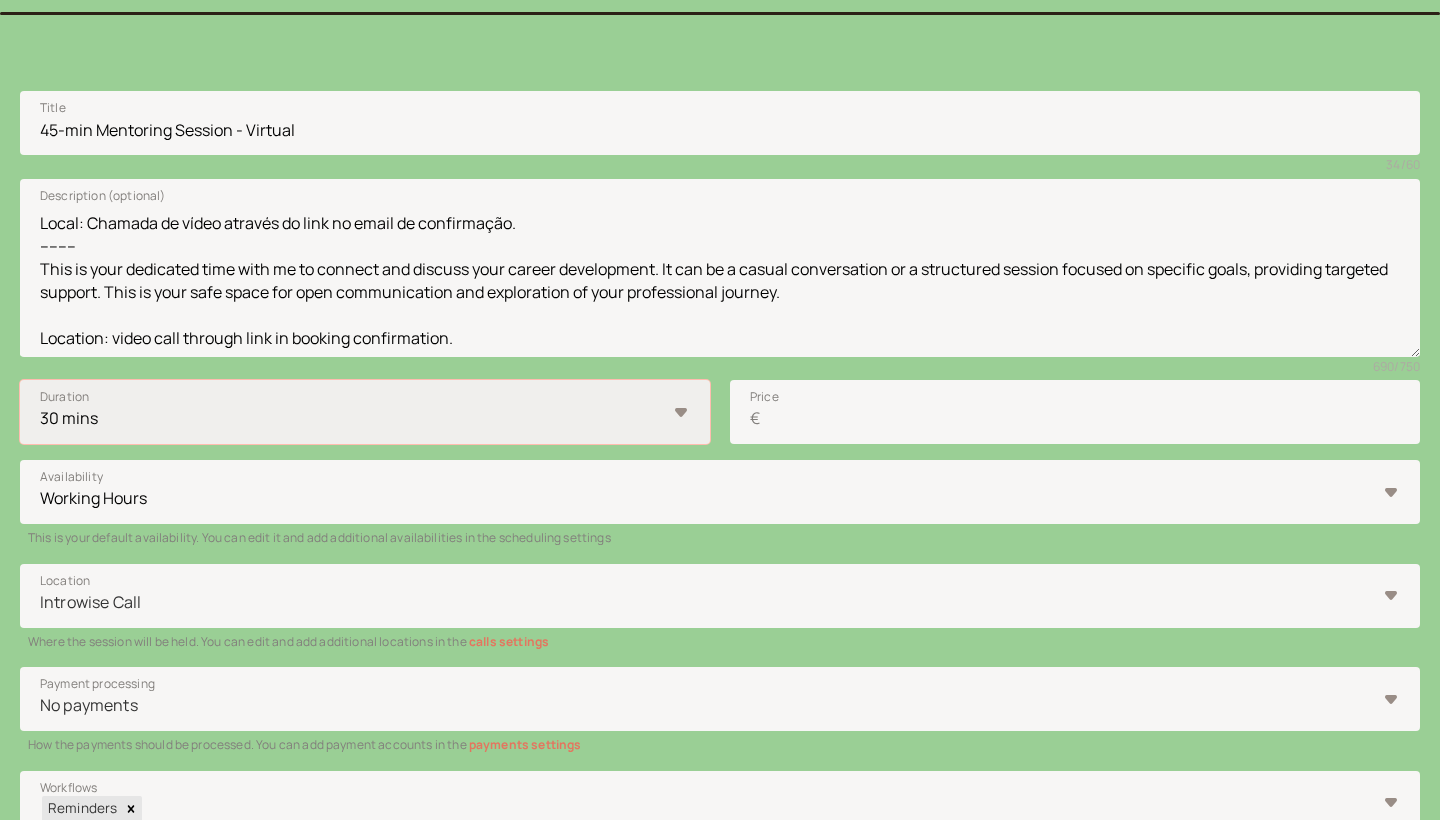 select on "45" 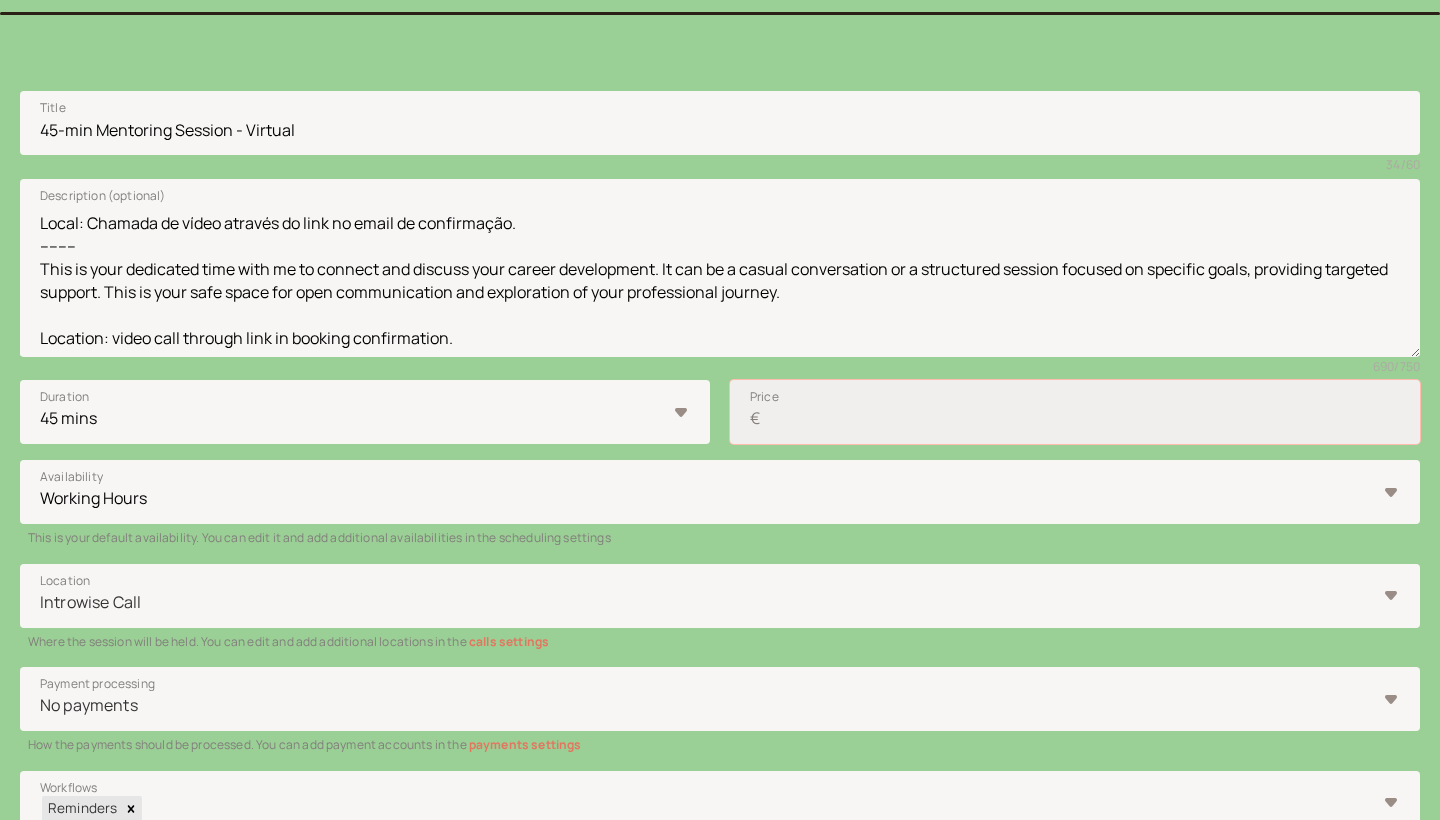 click on "Price €" at bounding box center (1075, 412) 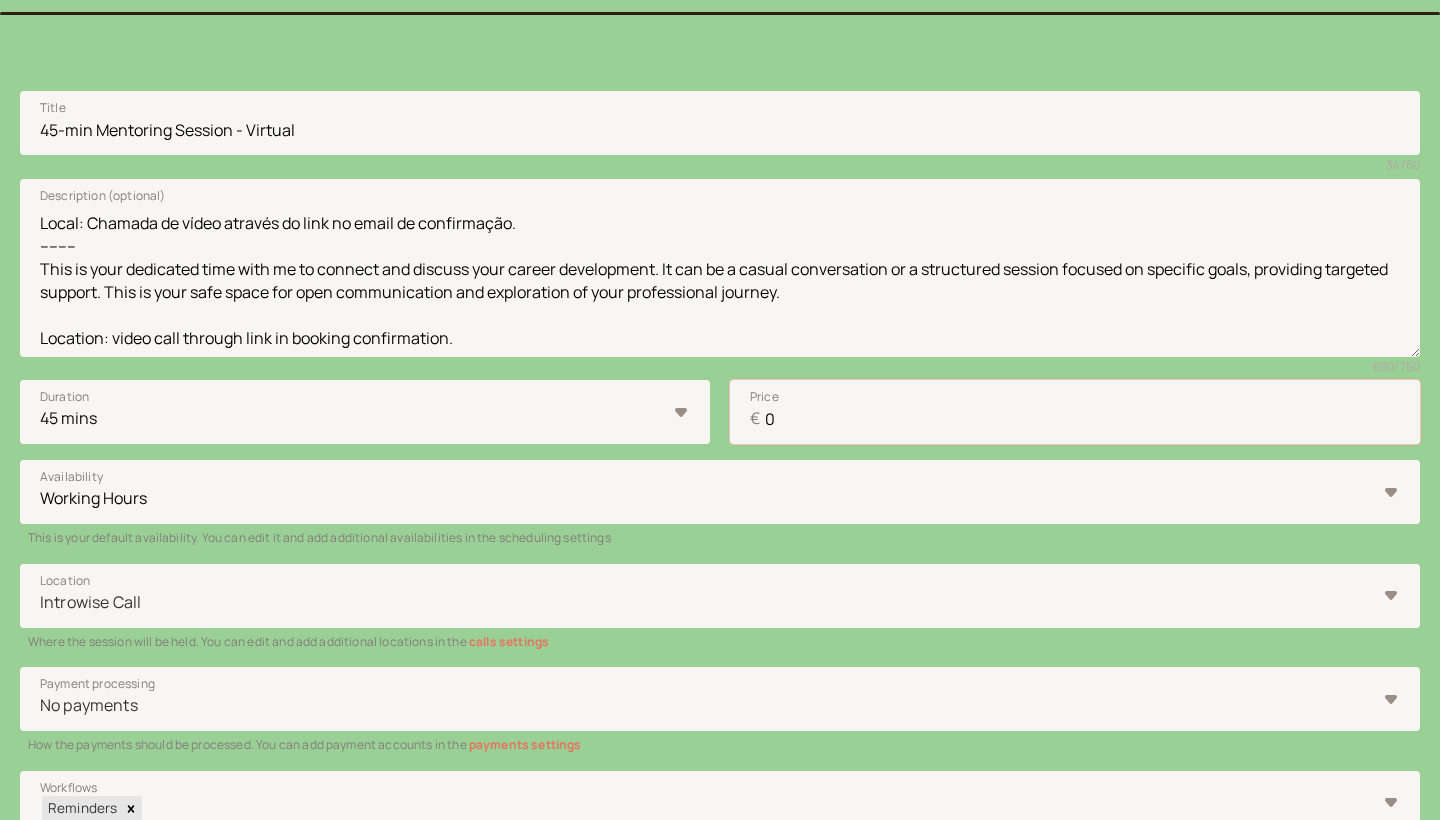 type on "0" 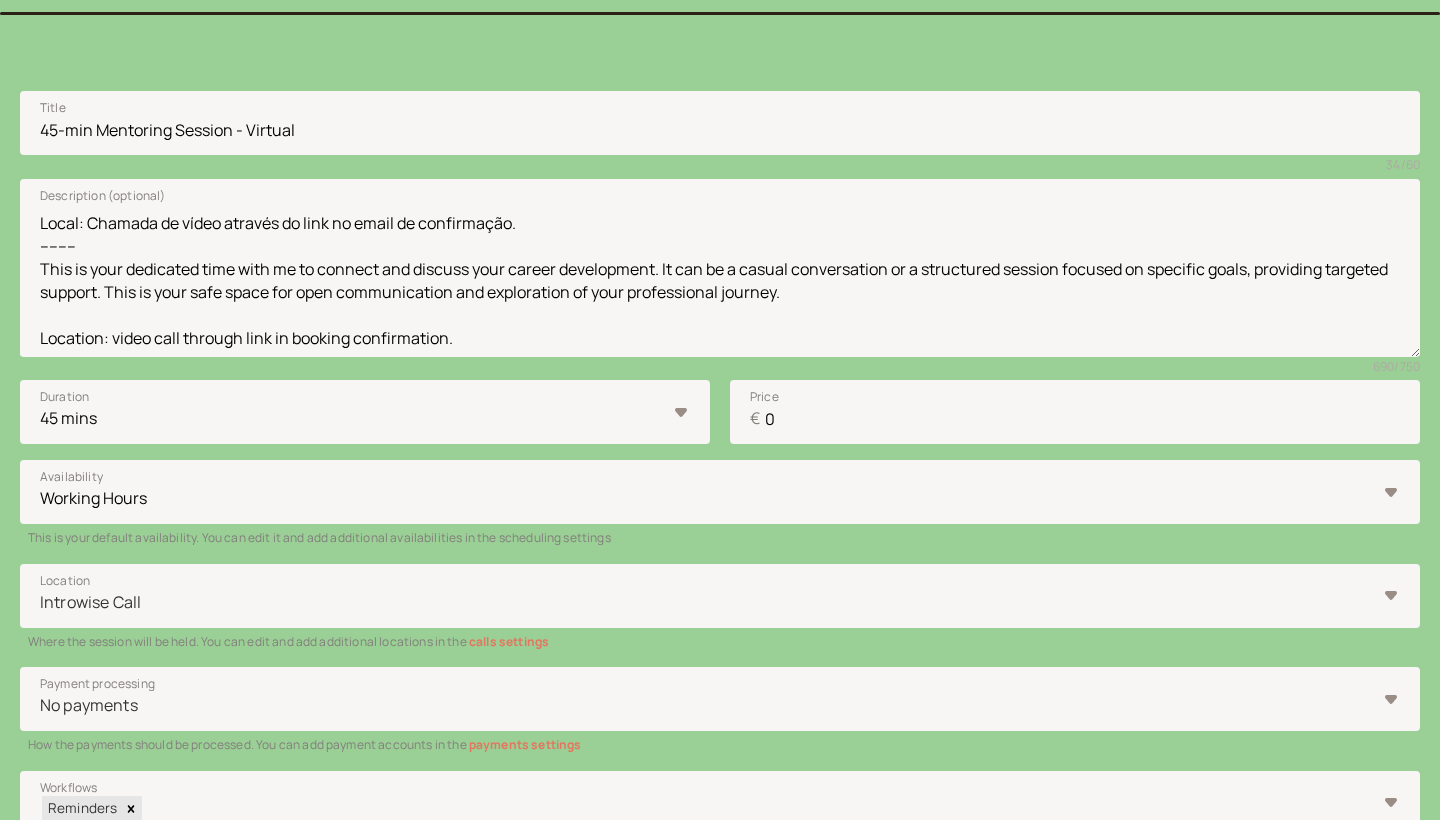 click on "introwise Dashboard Dashboard Booking page Booking Scheduling Scheduling Payments Payments Calls Calls Automation Automation Reports Reports What's new Services Packages Group sessions Back Create a new service Title 45-min Mentoring Session - Virtual 34 / 60   Momento dedicado para conexão e discussão do seu desenvolvimento profissional, seja através de uma conversa casual ou de uma sessão estruturada focada em objetivos específicos. Este é um espaço seguro para comunicação aberta e exploração do seu percurso profissional.
Local: Chamada de vídeo através do link no email de confirmação.
--------
This is your dedicated time with me to connect and discuss your career development. It can be a casual conversation or a structured session focused on specific goals, providing targeted support. This is your safe space for open communication and exploration of your professional journey.
Location: video call through link in booking confirmation. Description (optional) 690 / 750   Duration 10 mins 0" at bounding box center (720, 445) 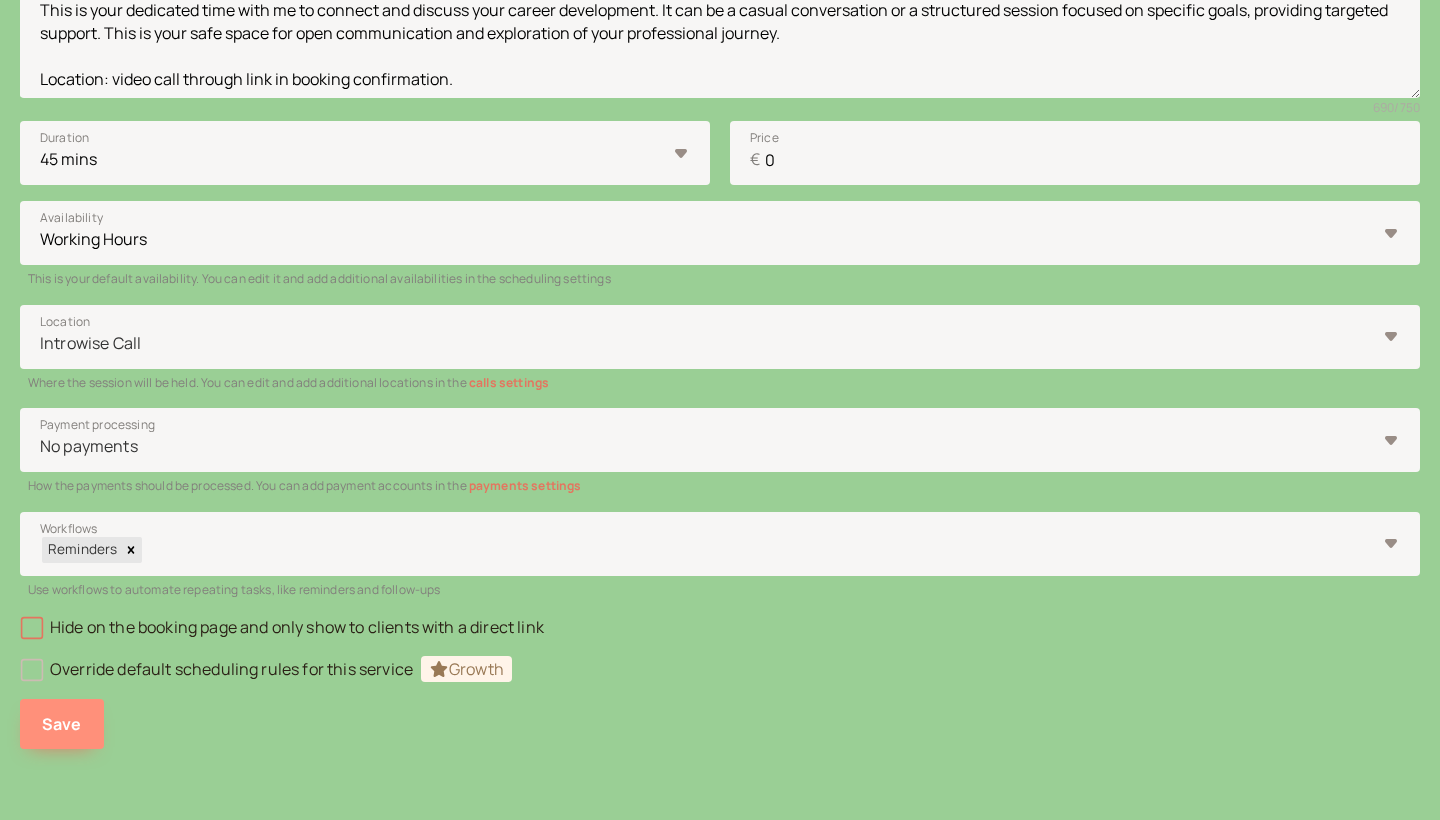 click on "Save" at bounding box center [62, 724] 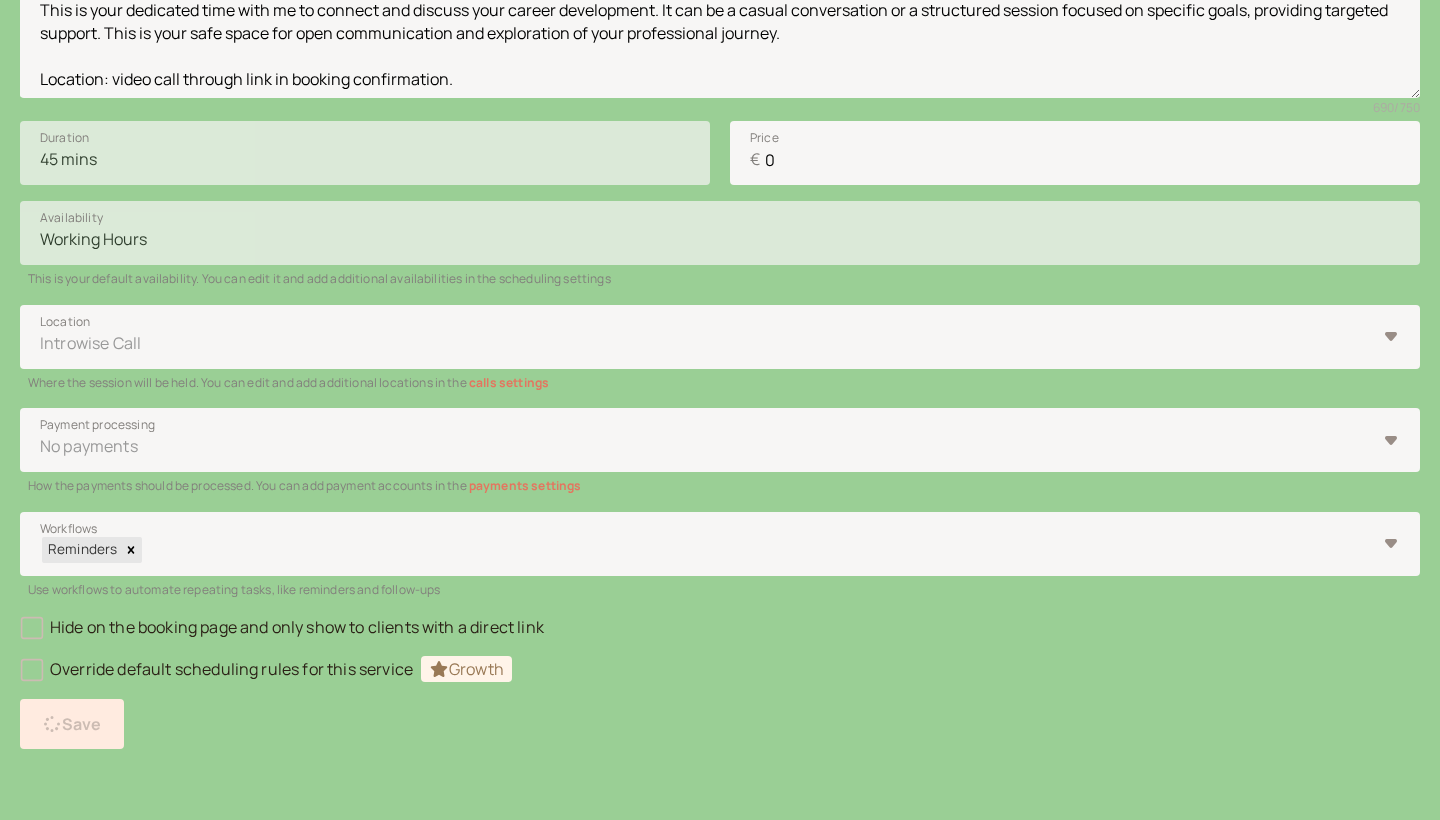 scroll, scrollTop: 35, scrollLeft: 0, axis: vertical 